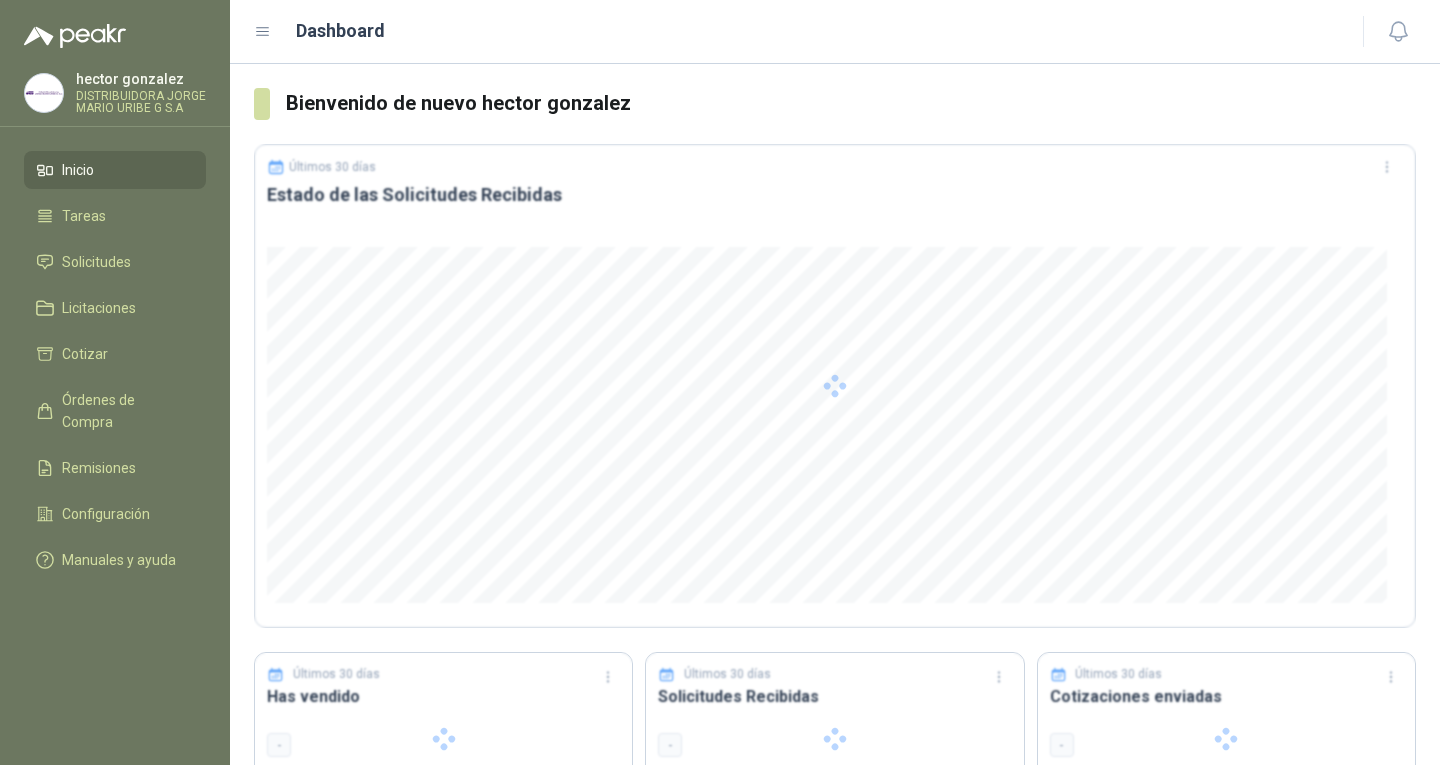 scroll, scrollTop: 0, scrollLeft: 0, axis: both 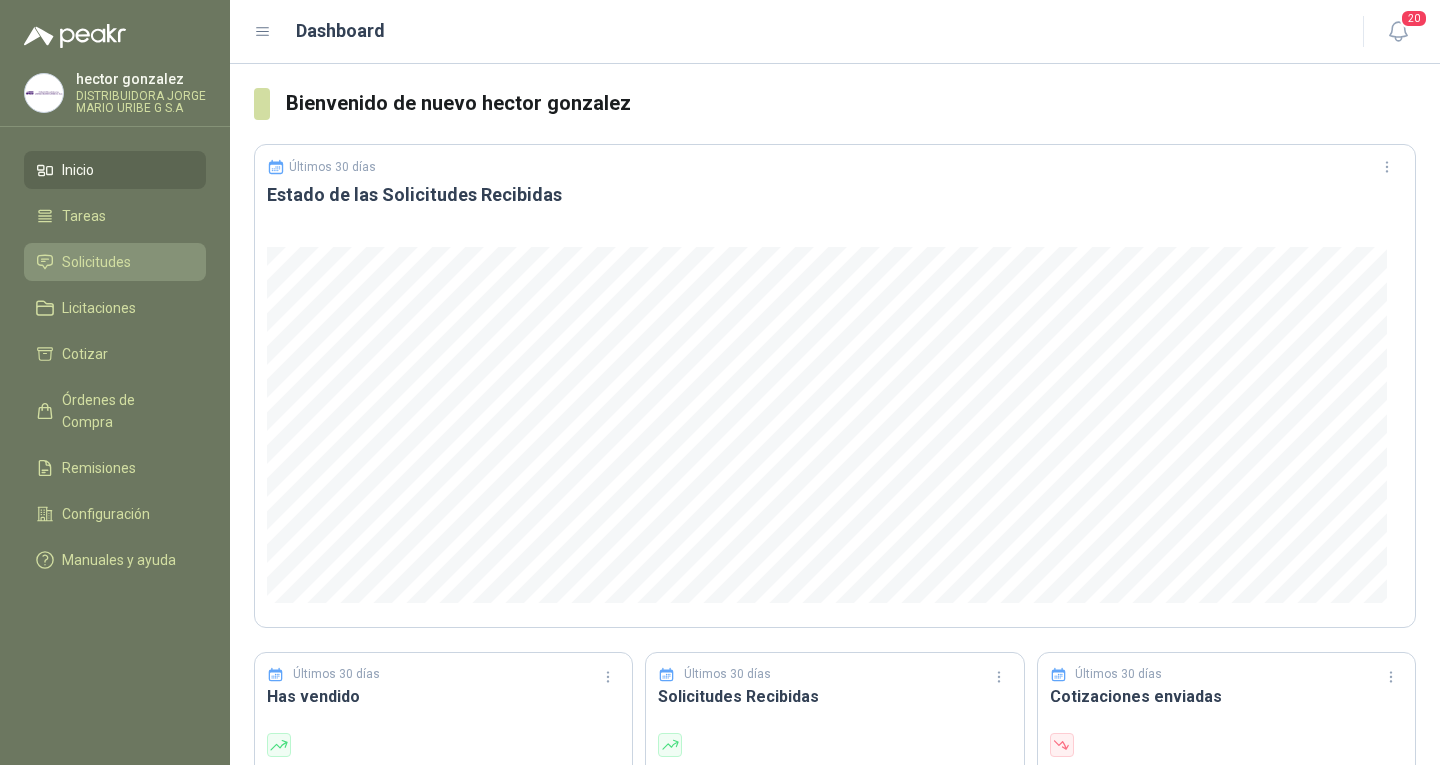 click on "Solicitudes" at bounding box center [115, 262] 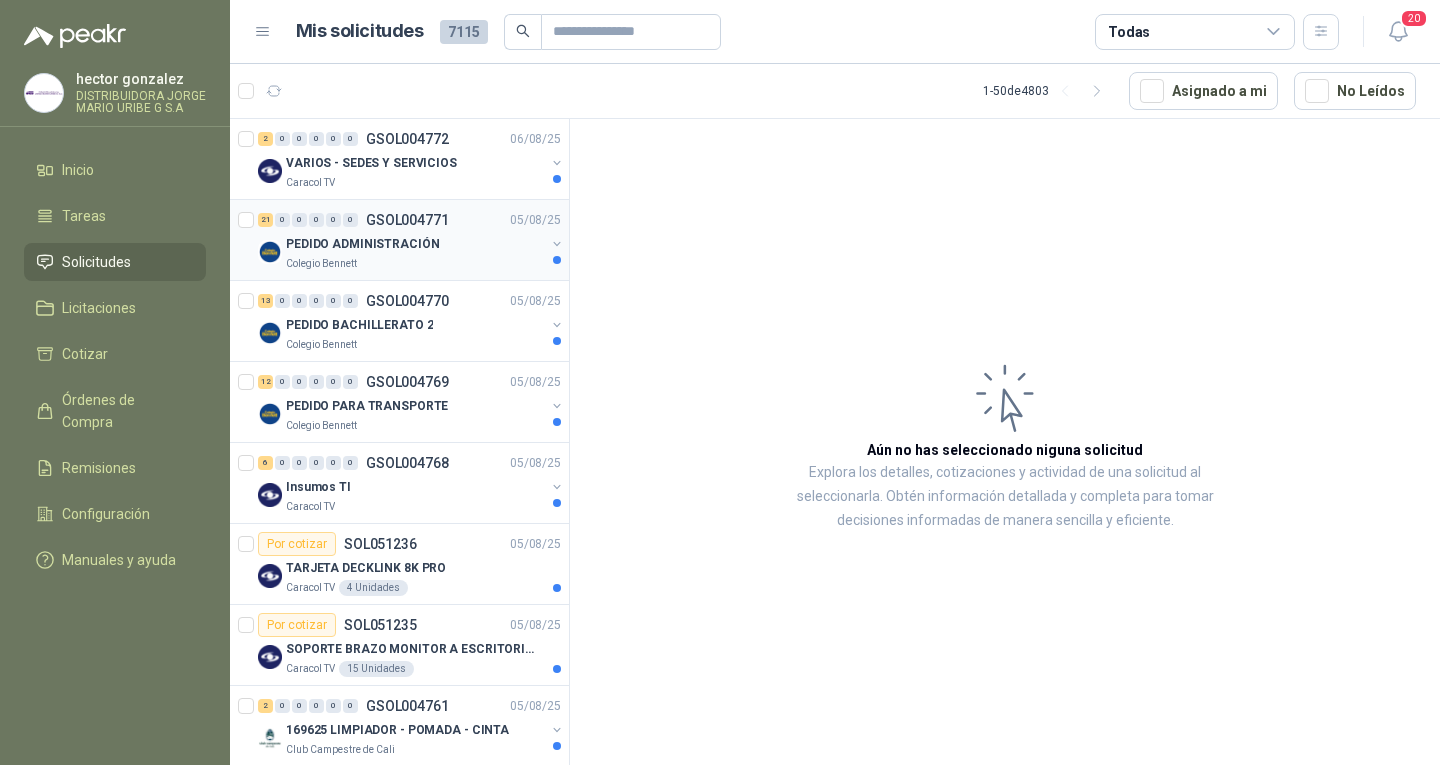 click on "[NUMBER]   [NUMBER]   [NUMBER]   [NUMBER]   [NUMBER]   [NUMBER]   GSOL004771 [DATE]" at bounding box center (411, 220) 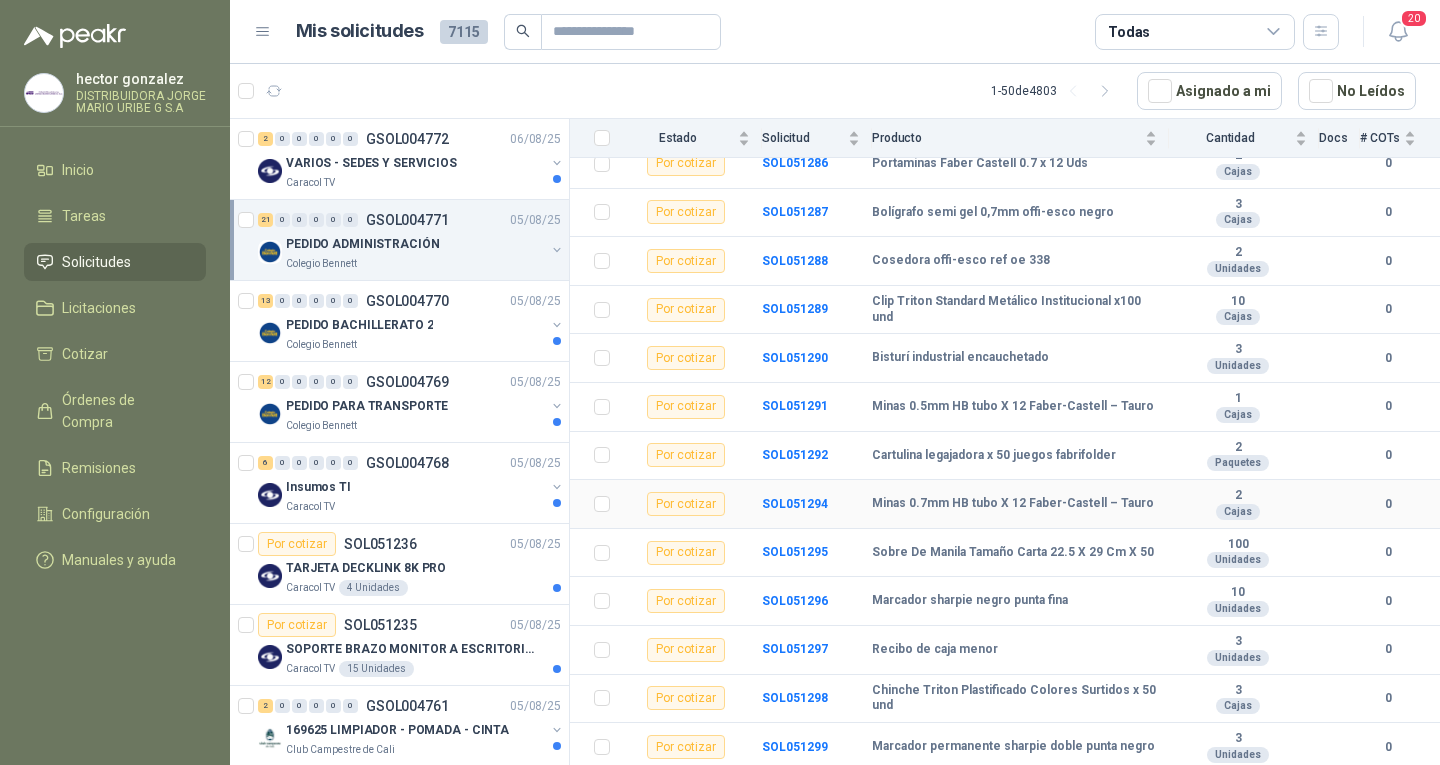 scroll, scrollTop: 335, scrollLeft: 0, axis: vertical 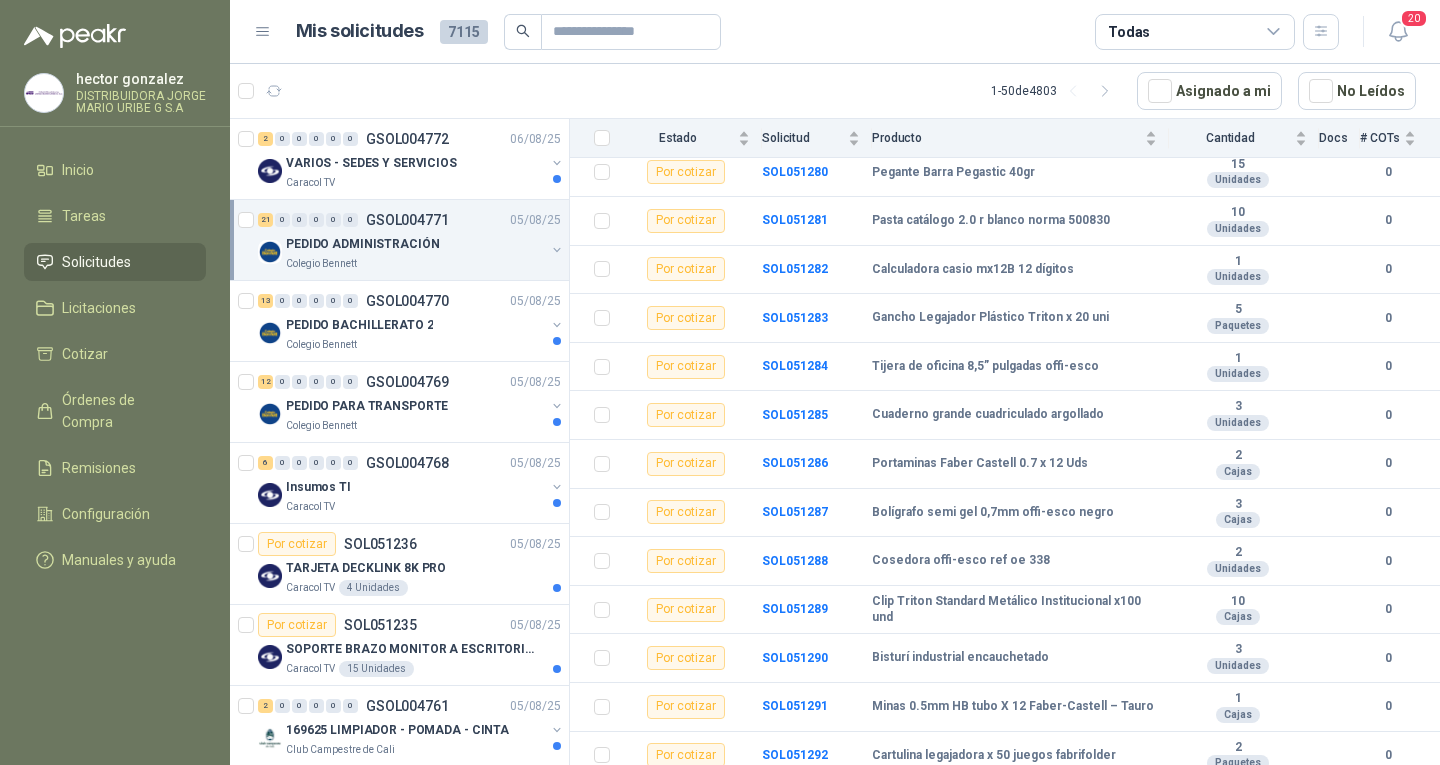 click at bounding box center [596, 138] 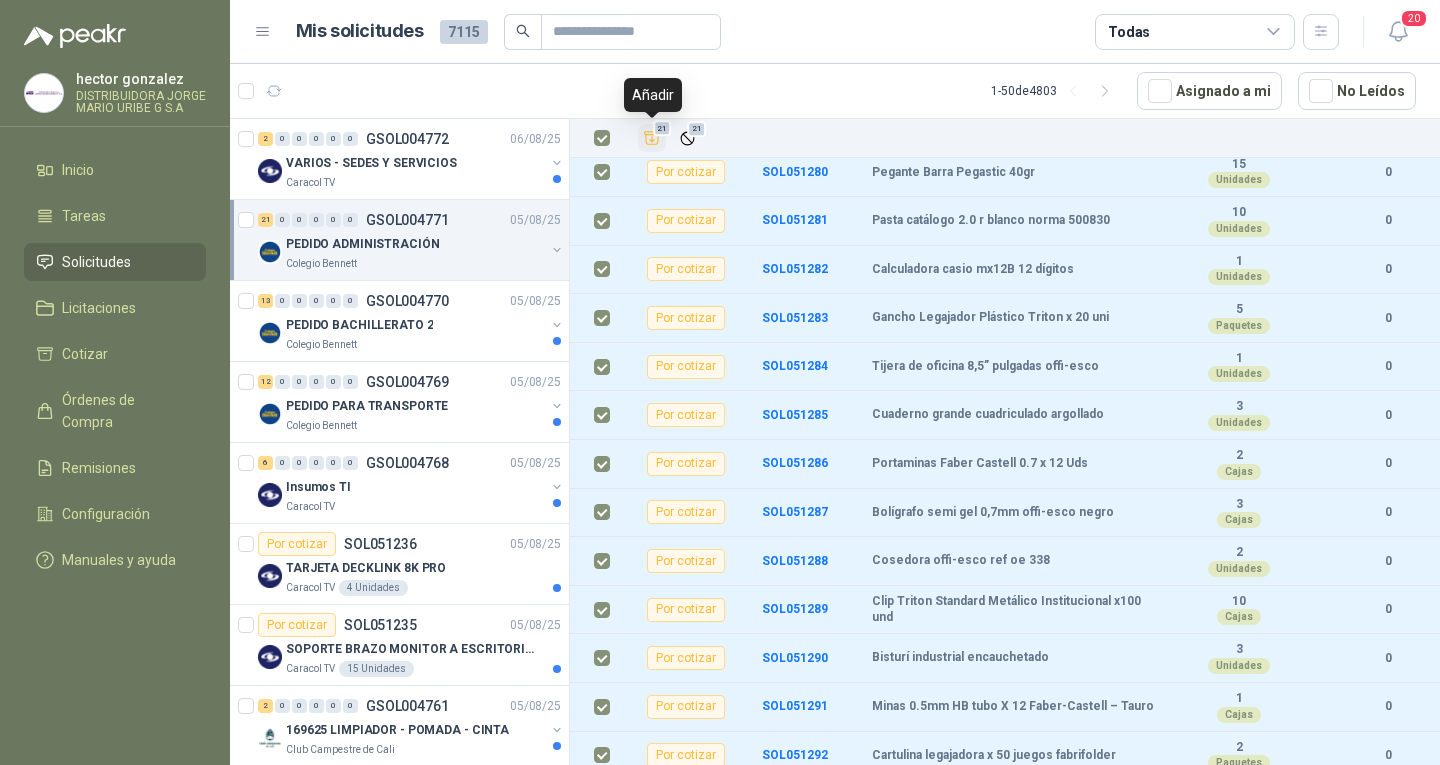 click 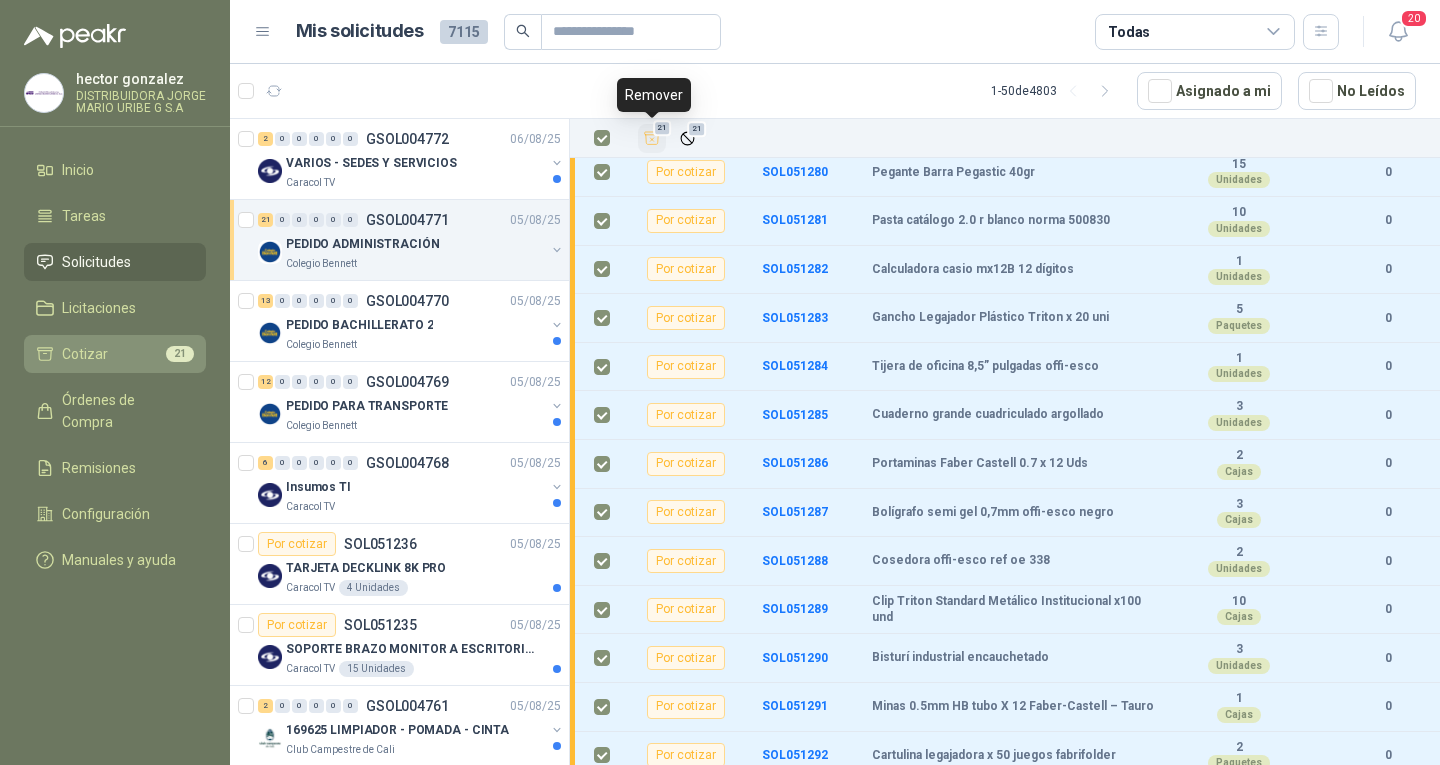 click on "Cotizar 21" at bounding box center [115, 354] 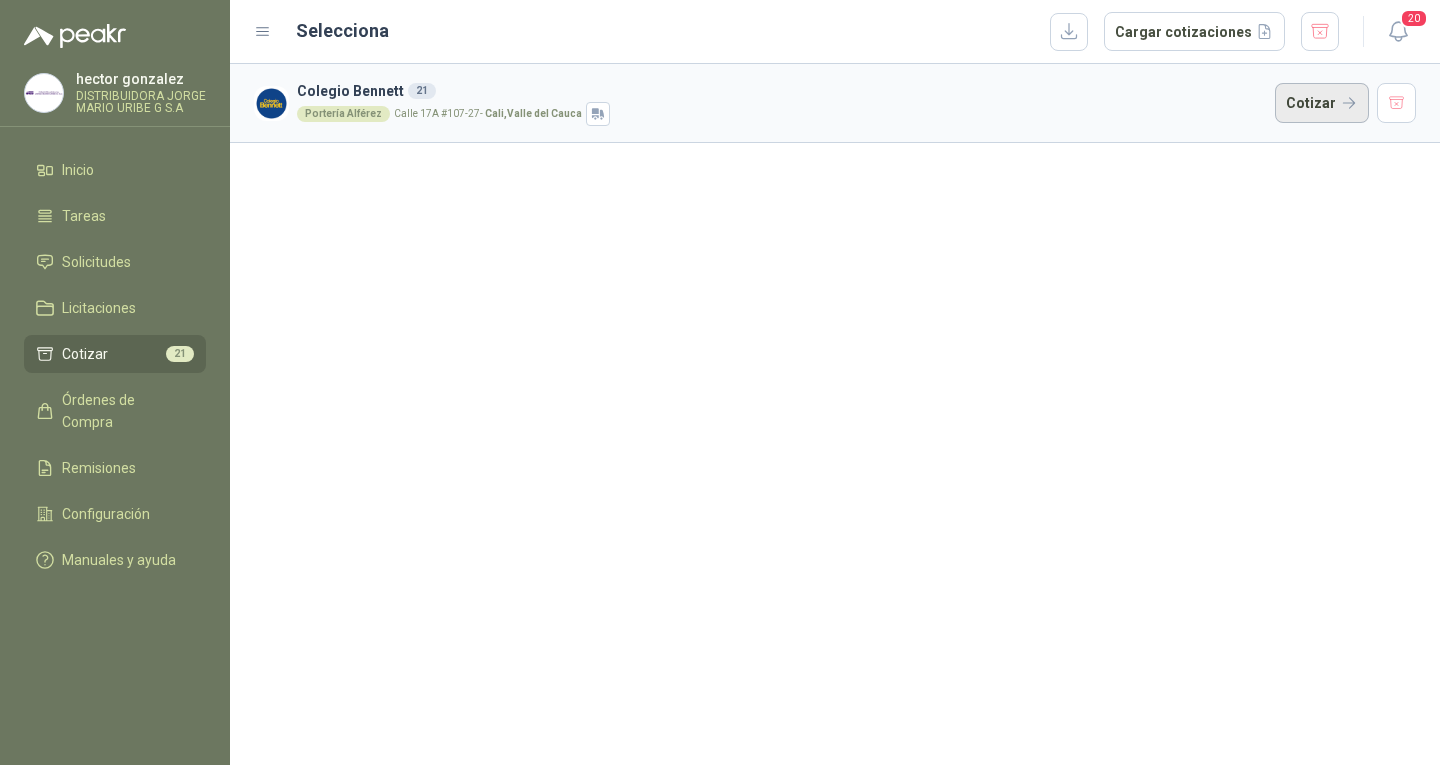 click on "Cotizar" at bounding box center [1322, 103] 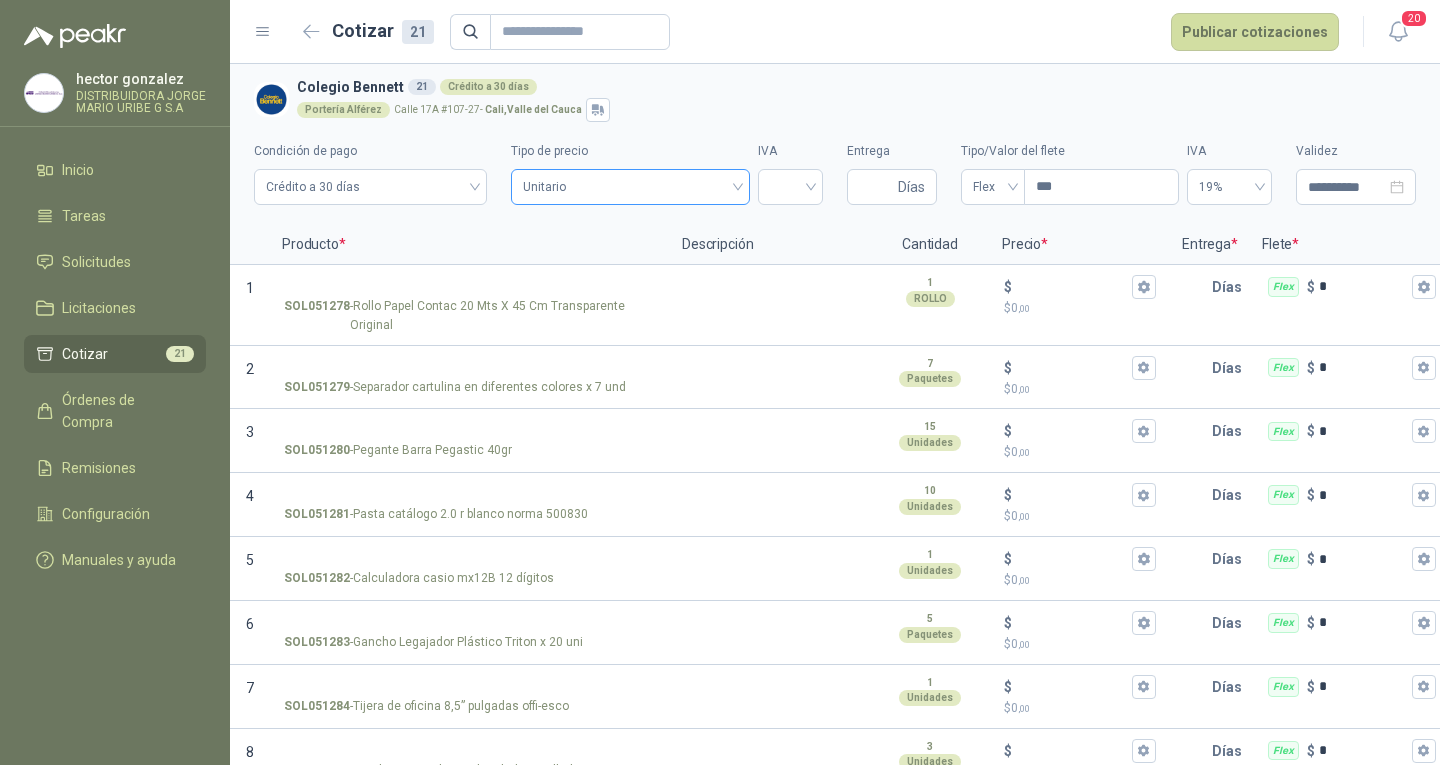 type 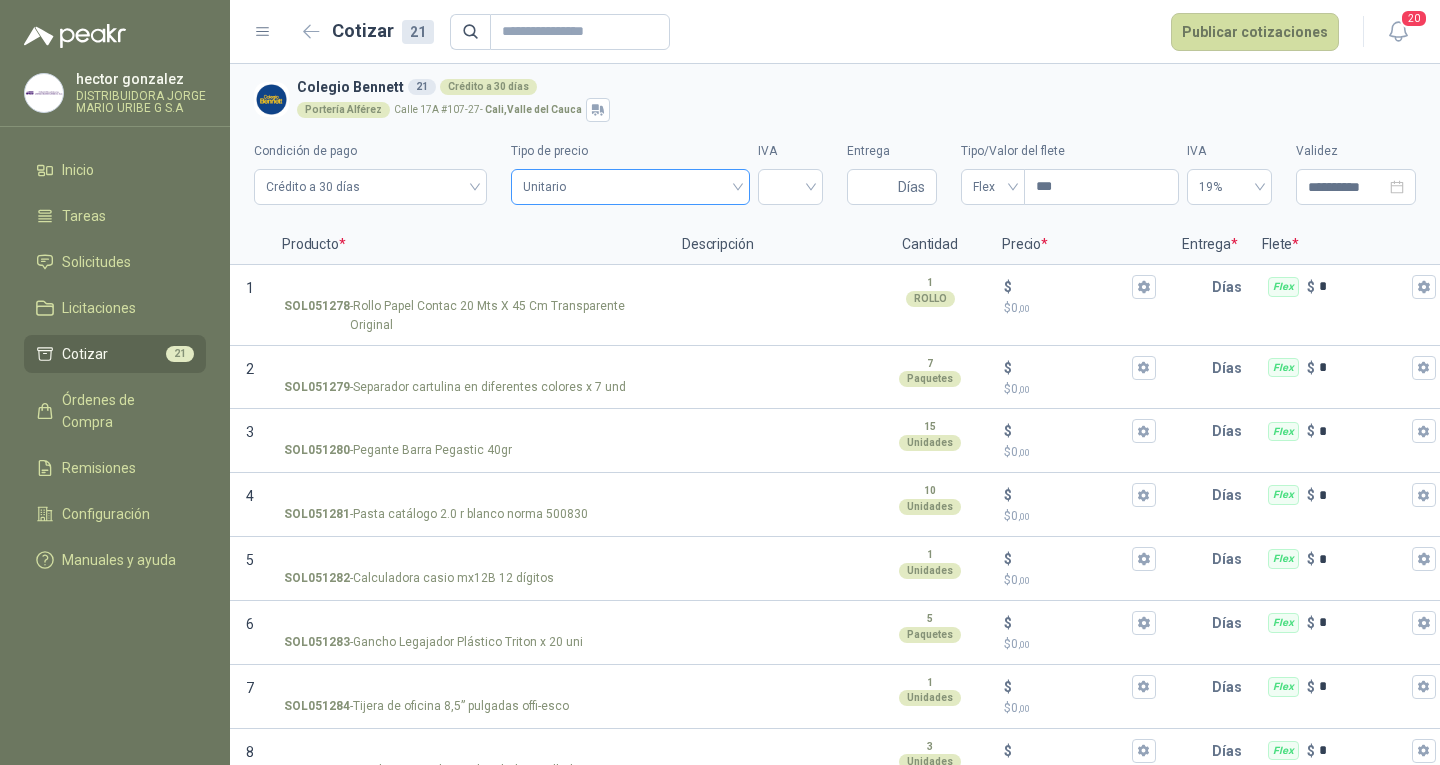 scroll, scrollTop: 0, scrollLeft: 0, axis: both 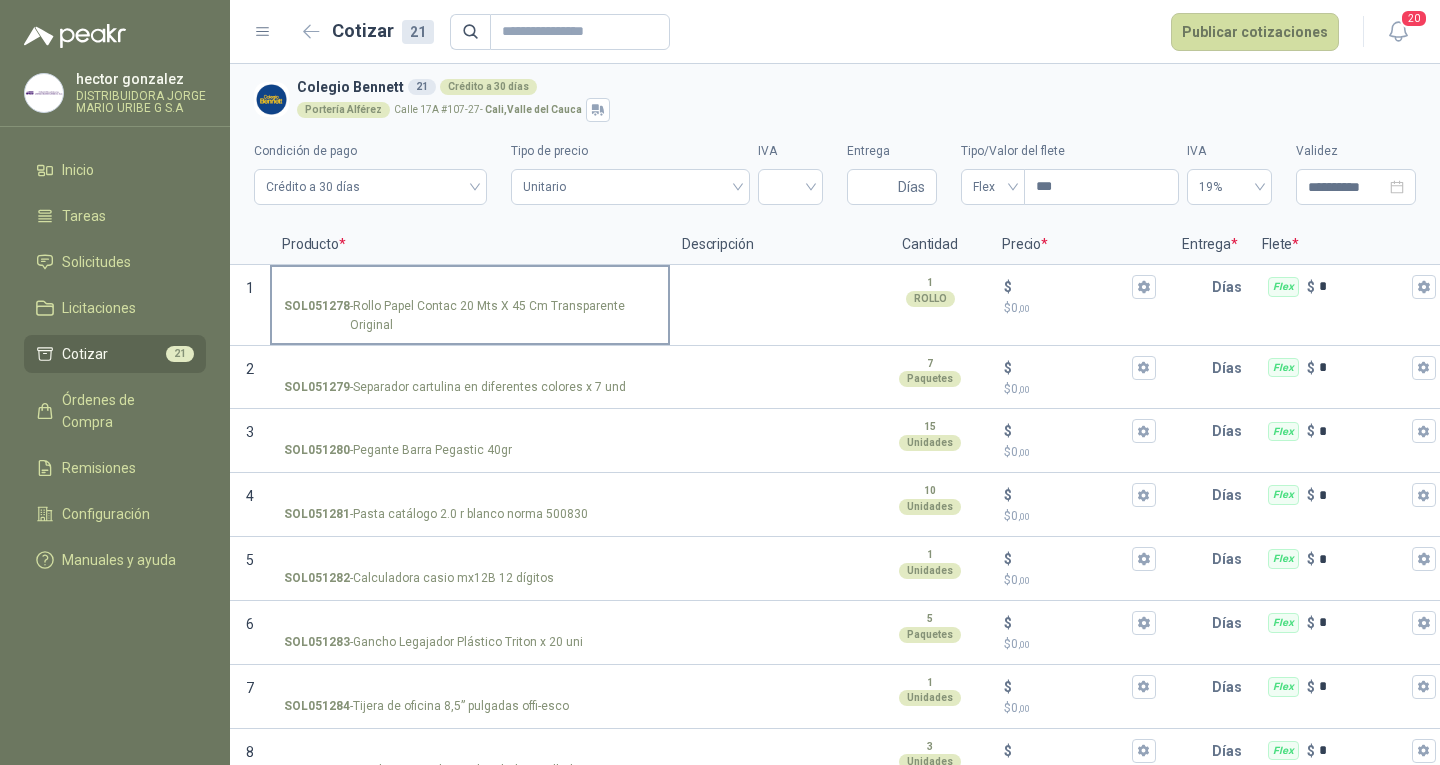 click on "SOL051278  -  Rollo Papel Contac 20 Mts X 45 Cm Transparente Original" at bounding box center (470, 316) 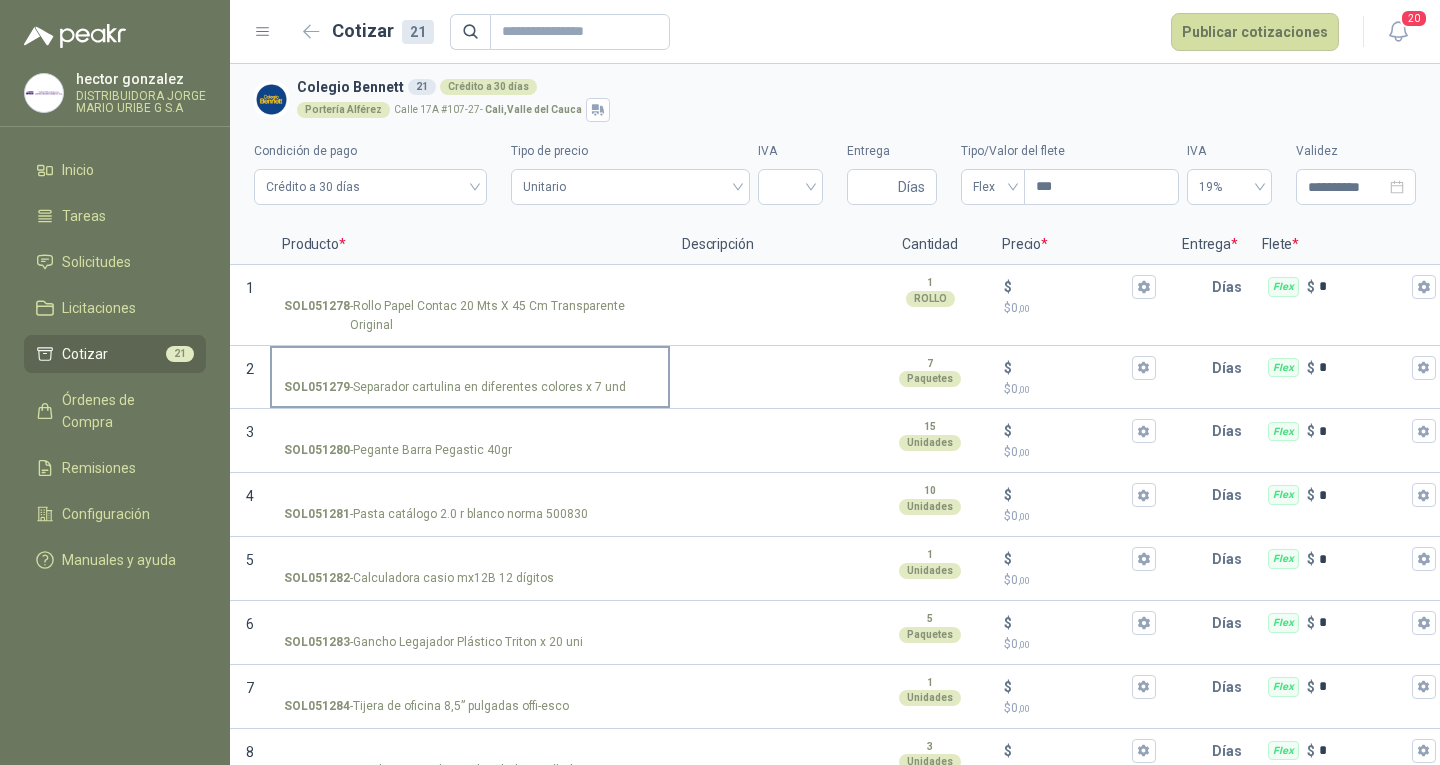 click on "SOL051279  -  Separador cartulina en diferentes colores x 7 und" at bounding box center [455, 387] 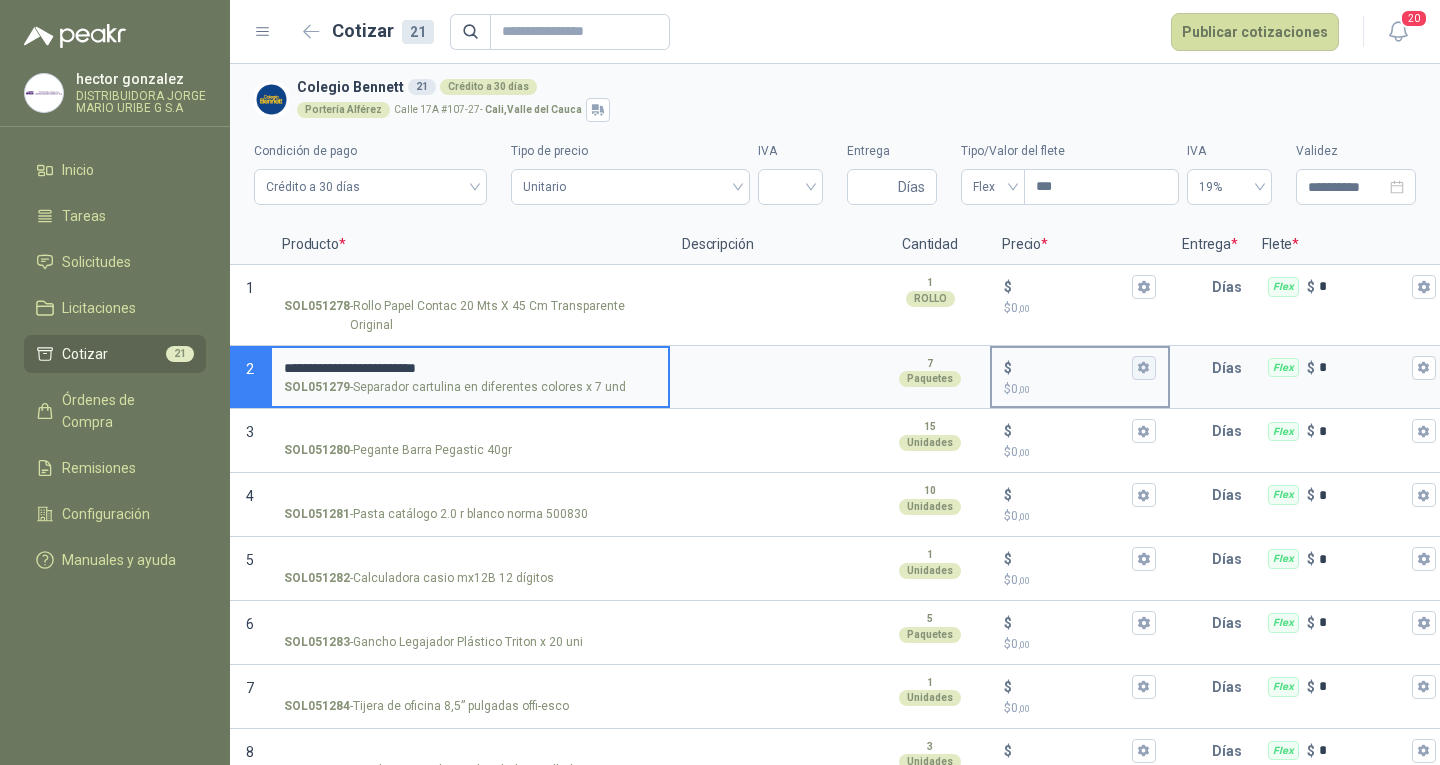 type on "**********" 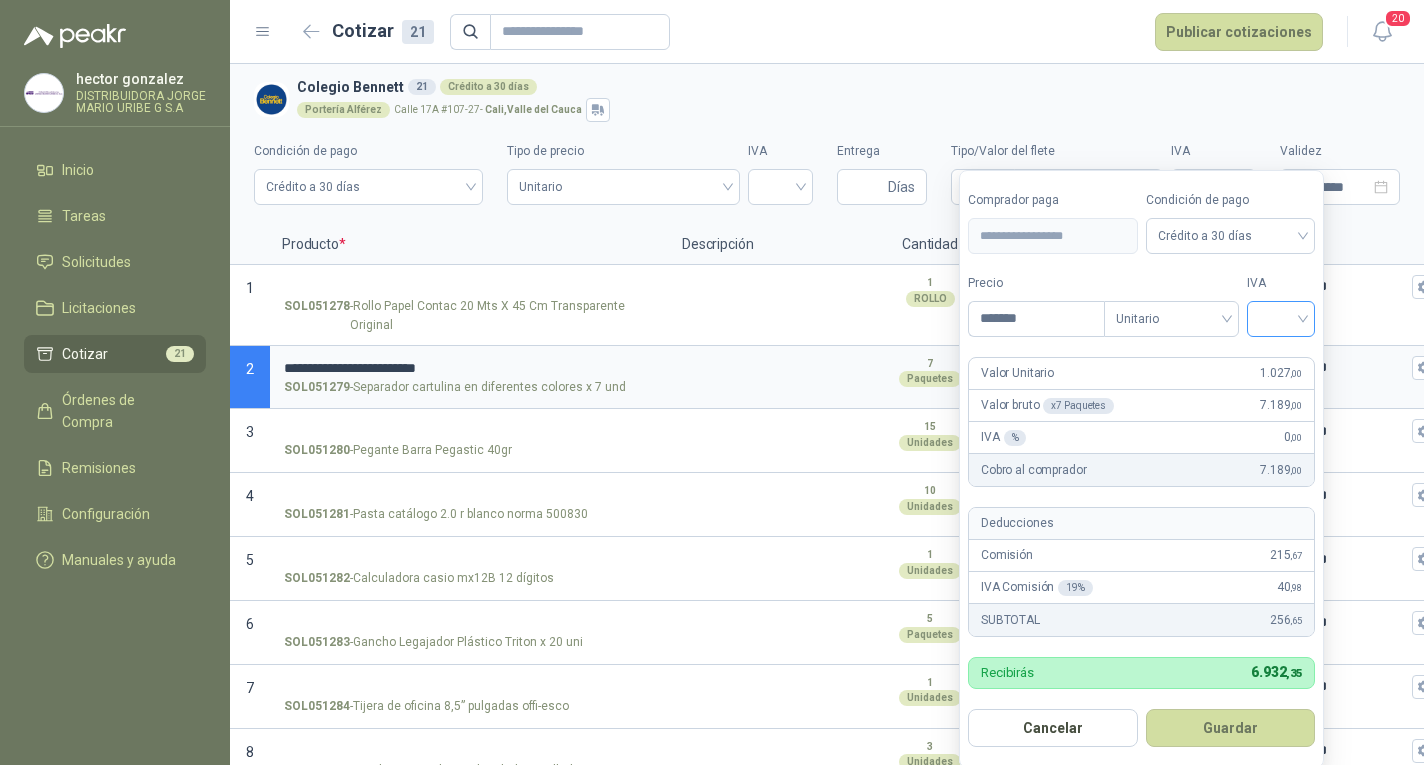 type on "*******" 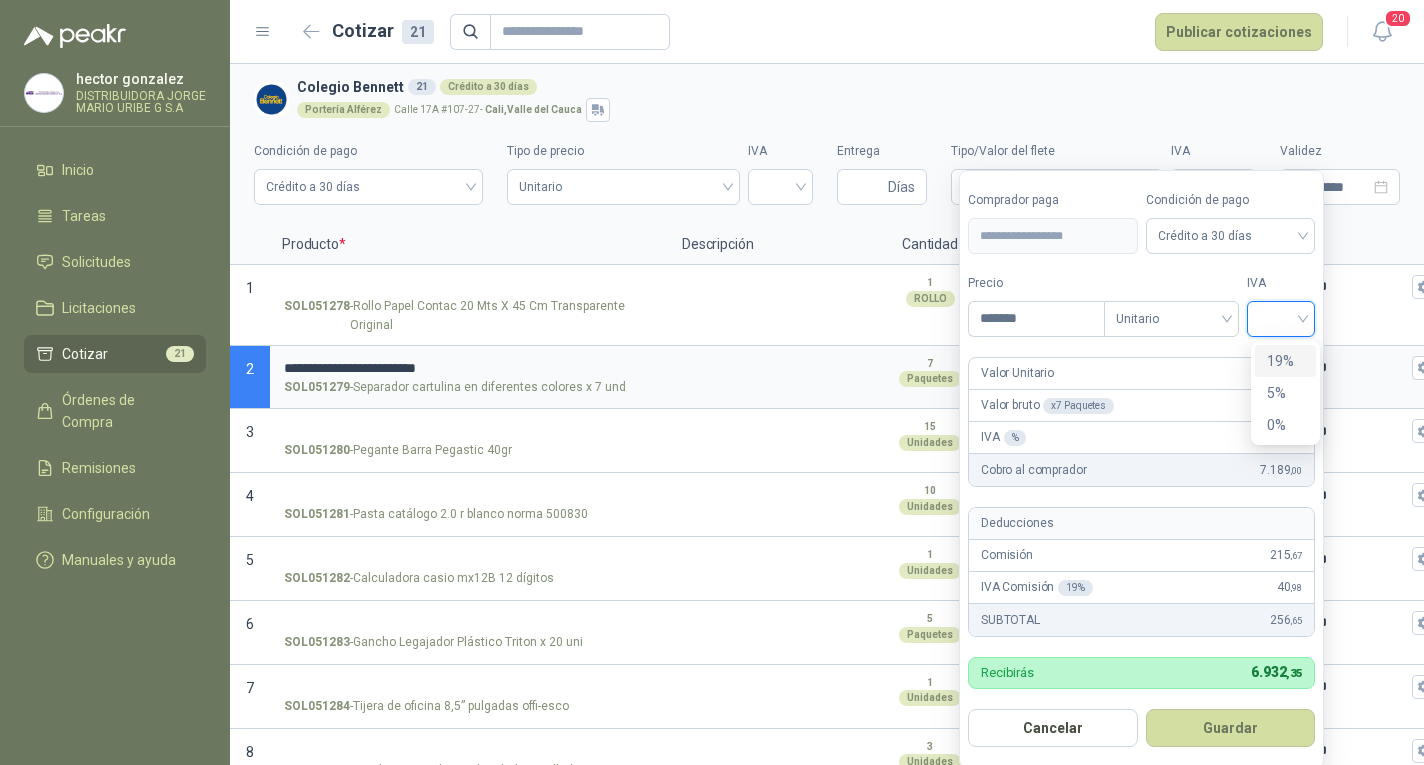 click on "19%" at bounding box center [1285, 361] 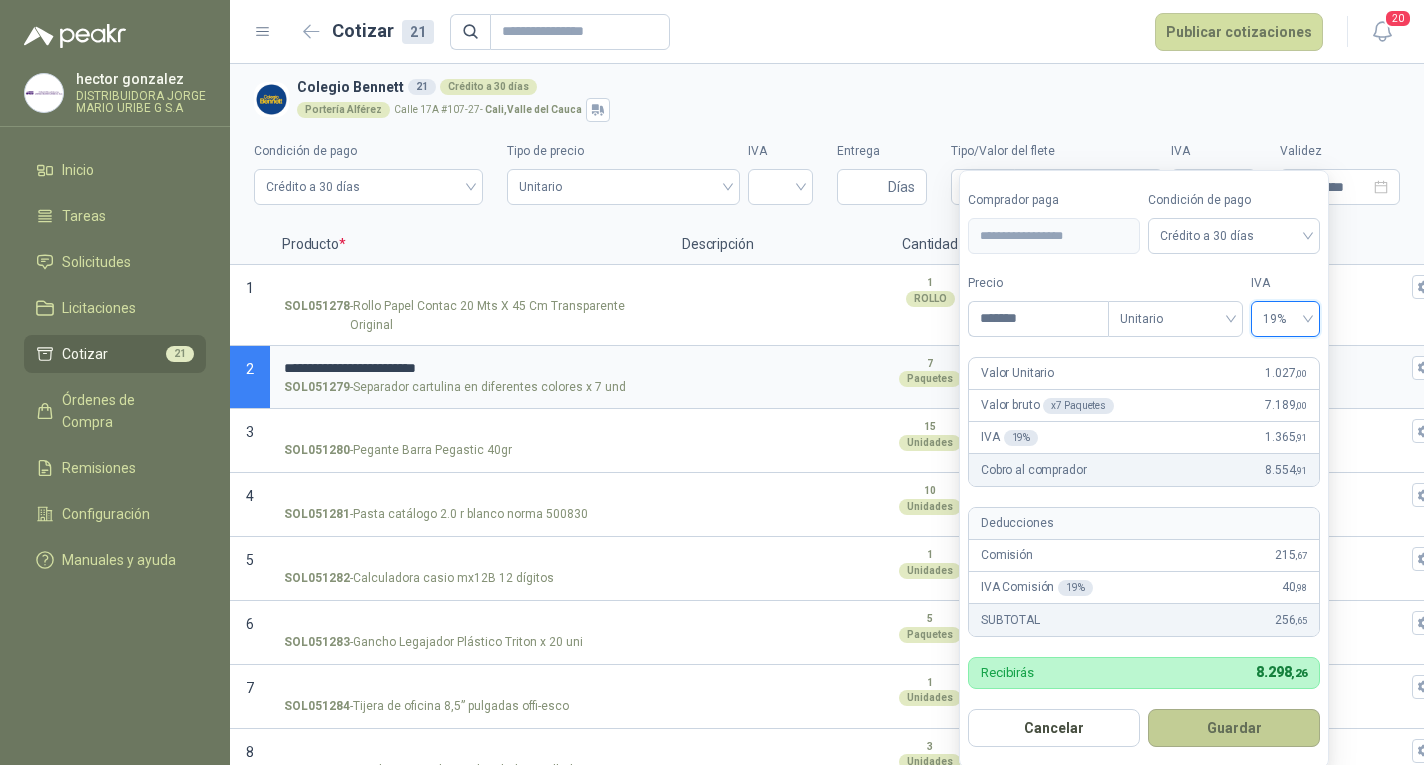 click on "Guardar" at bounding box center (1234, 728) 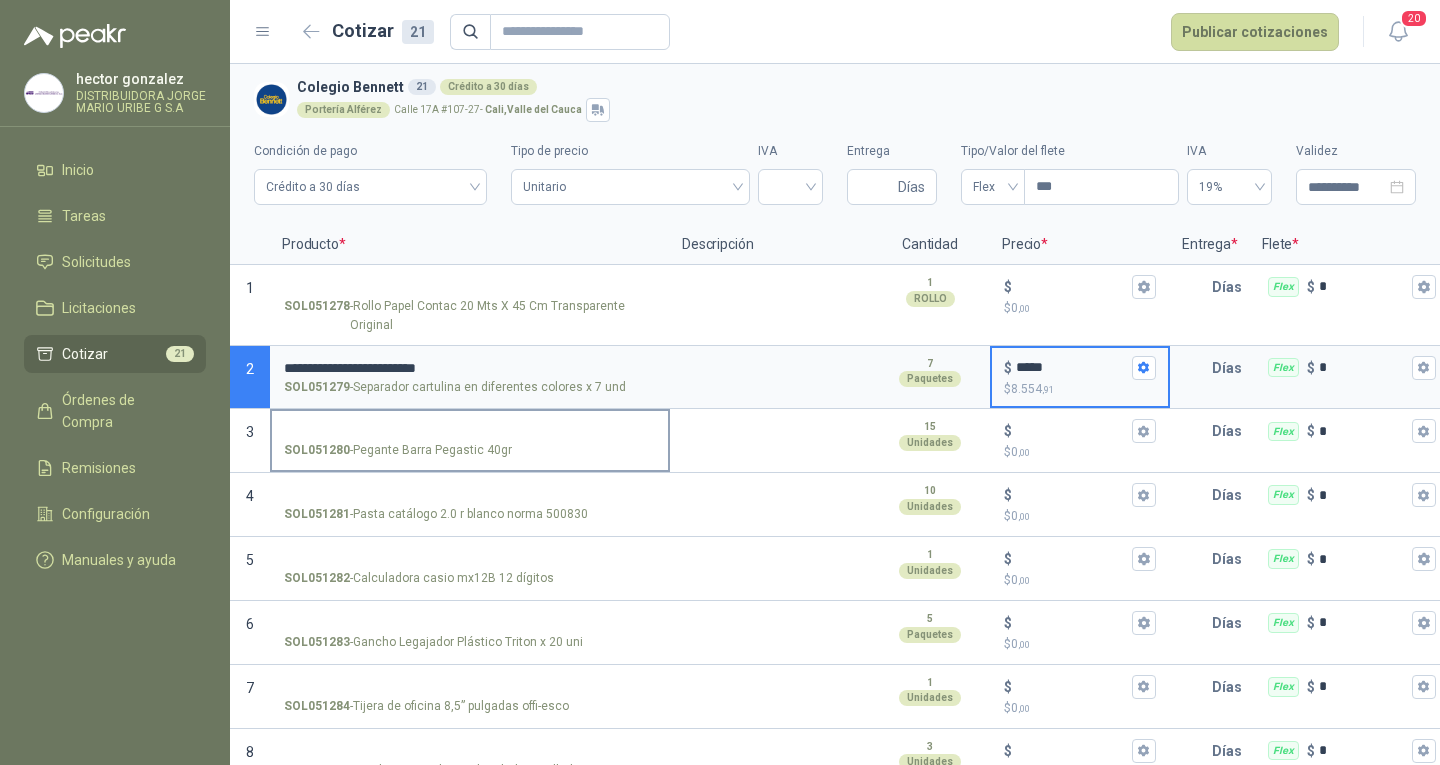 click on "SOL051280" at bounding box center (317, 450) 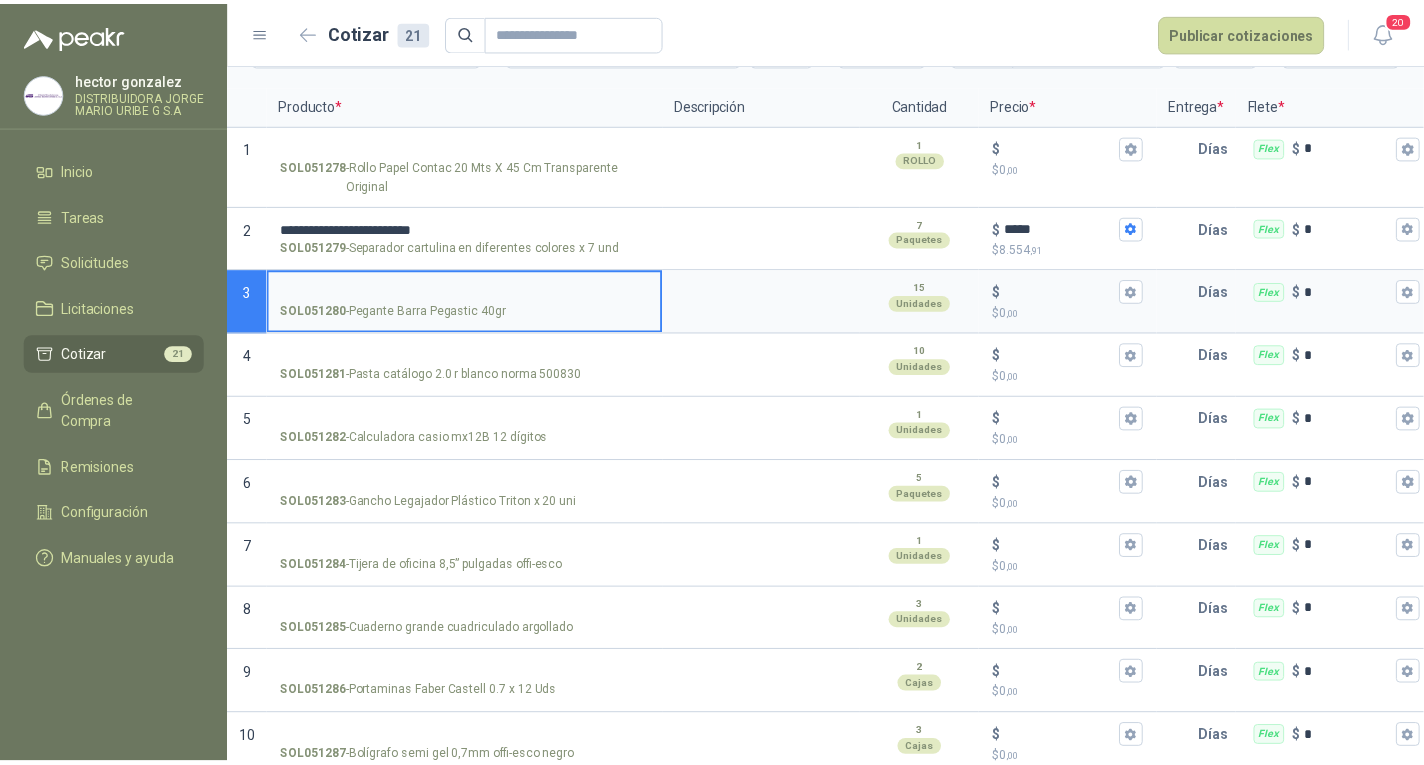scroll, scrollTop: 100, scrollLeft: 0, axis: vertical 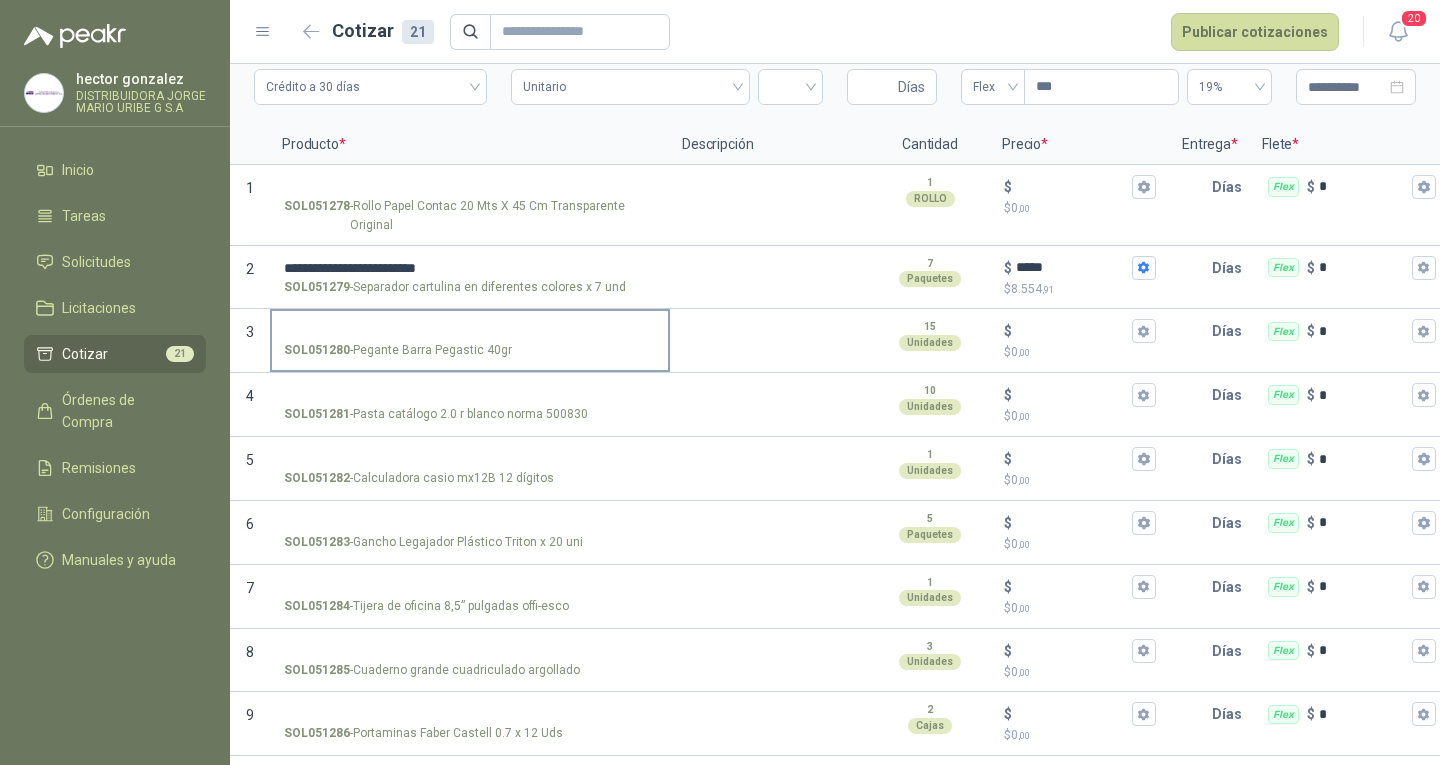 click on "SOL051280  -  Pegante Barra Pegastic 40gr" at bounding box center (470, 331) 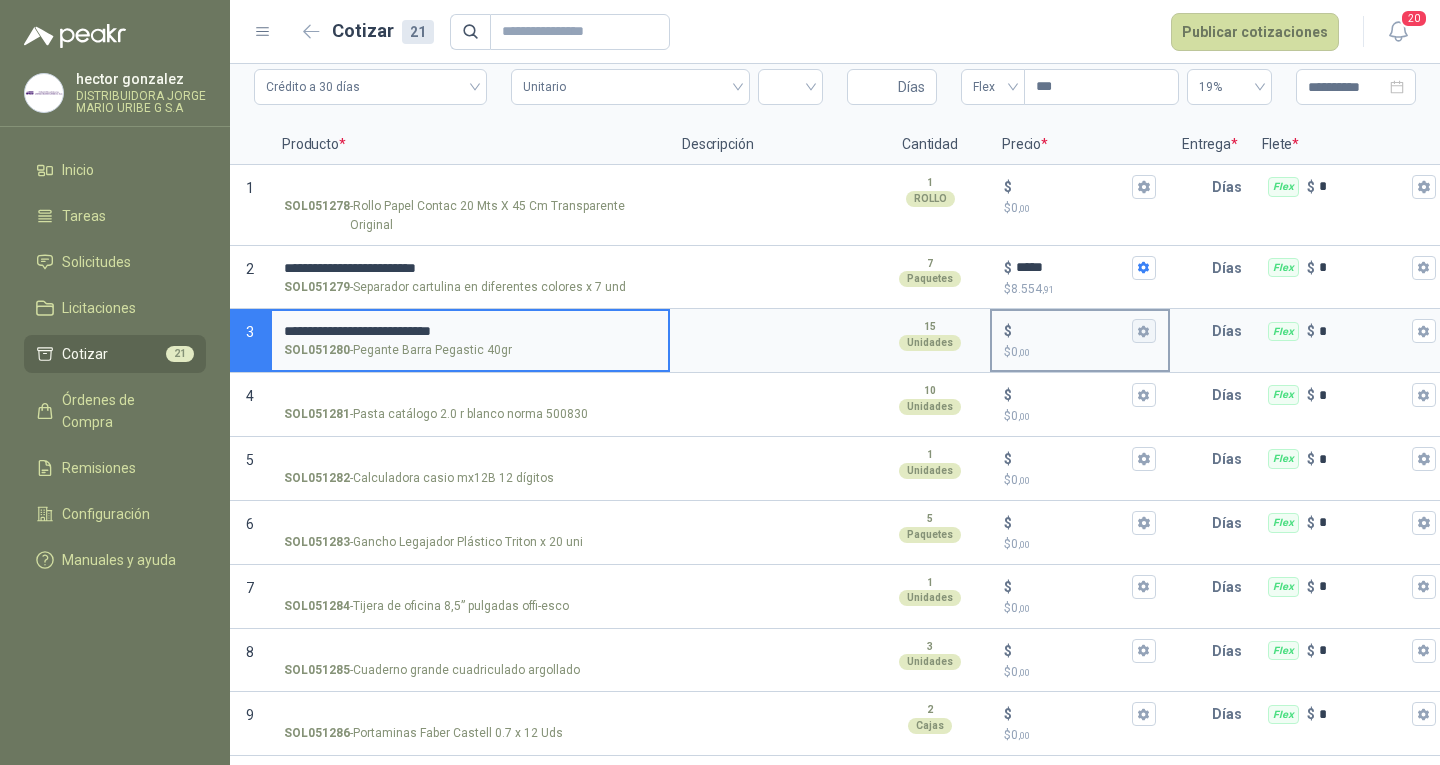 type on "**********" 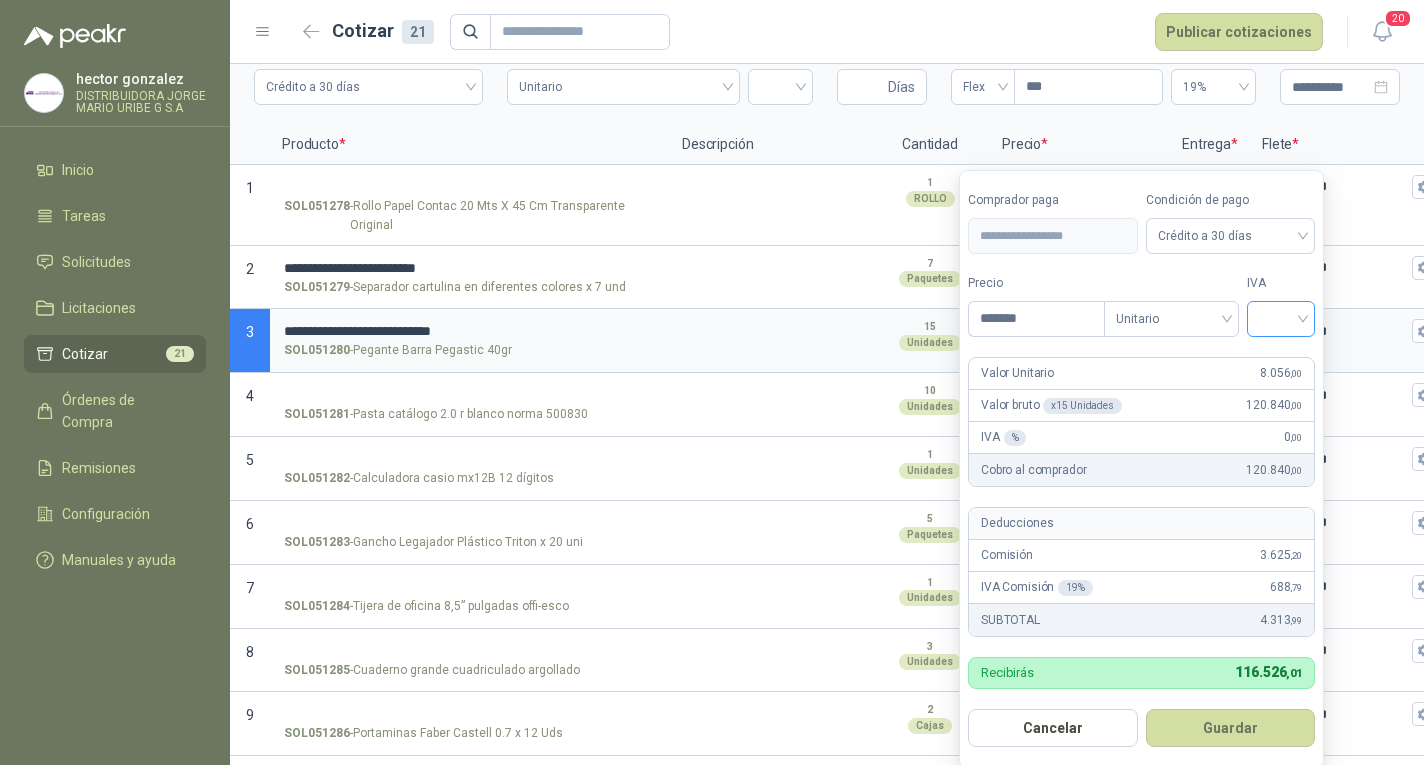 type on "*******" 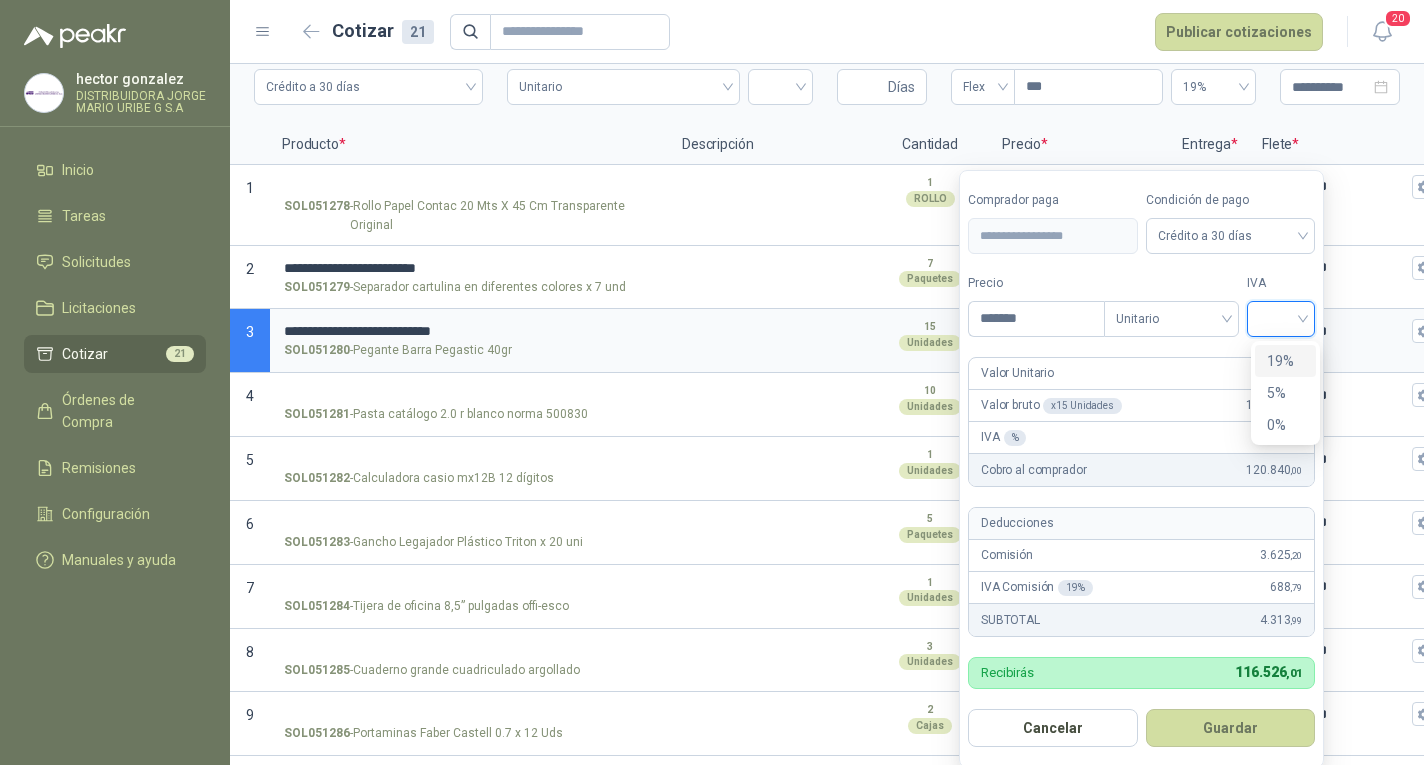 click on "19%" at bounding box center (1285, 361) 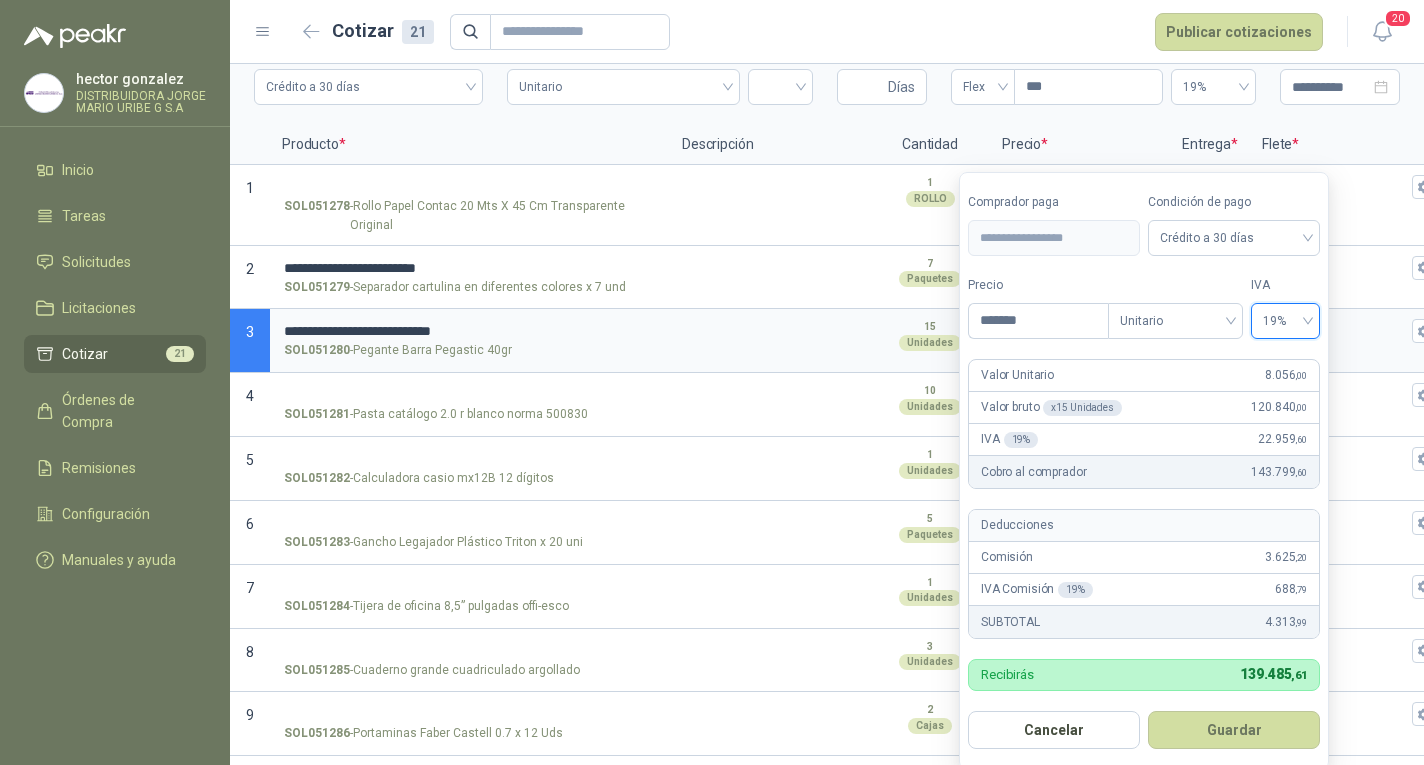 scroll, scrollTop: 4, scrollLeft: 0, axis: vertical 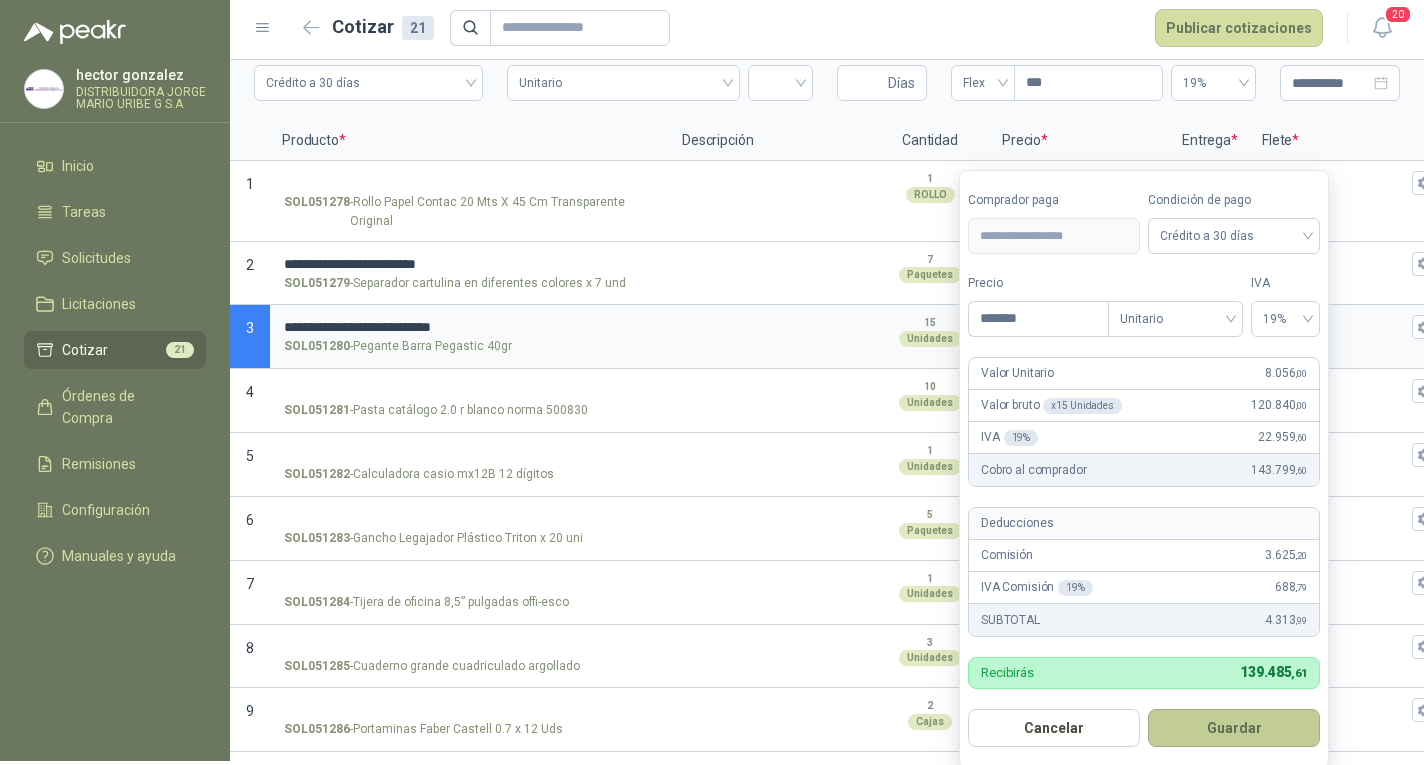 click on "Guardar" at bounding box center [1234, 728] 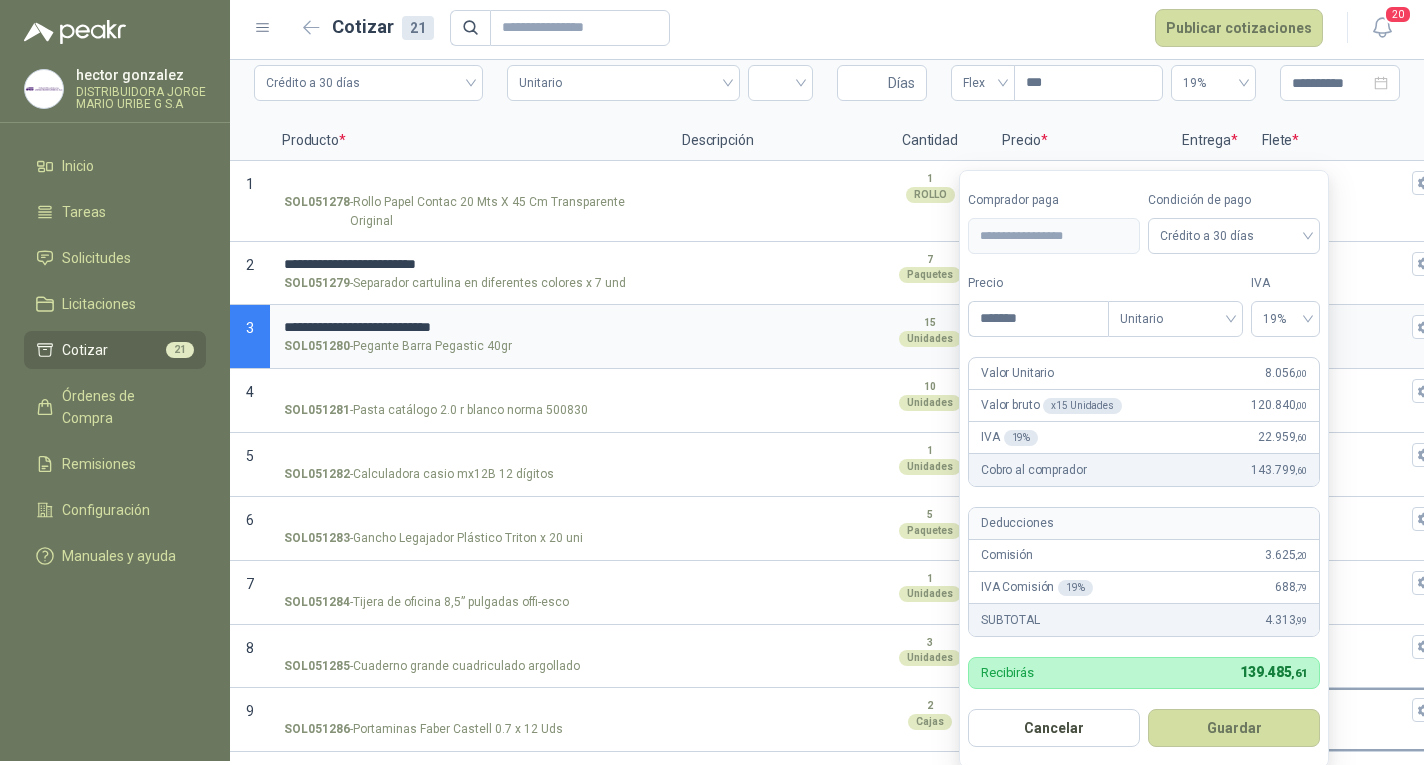 type on "*****" 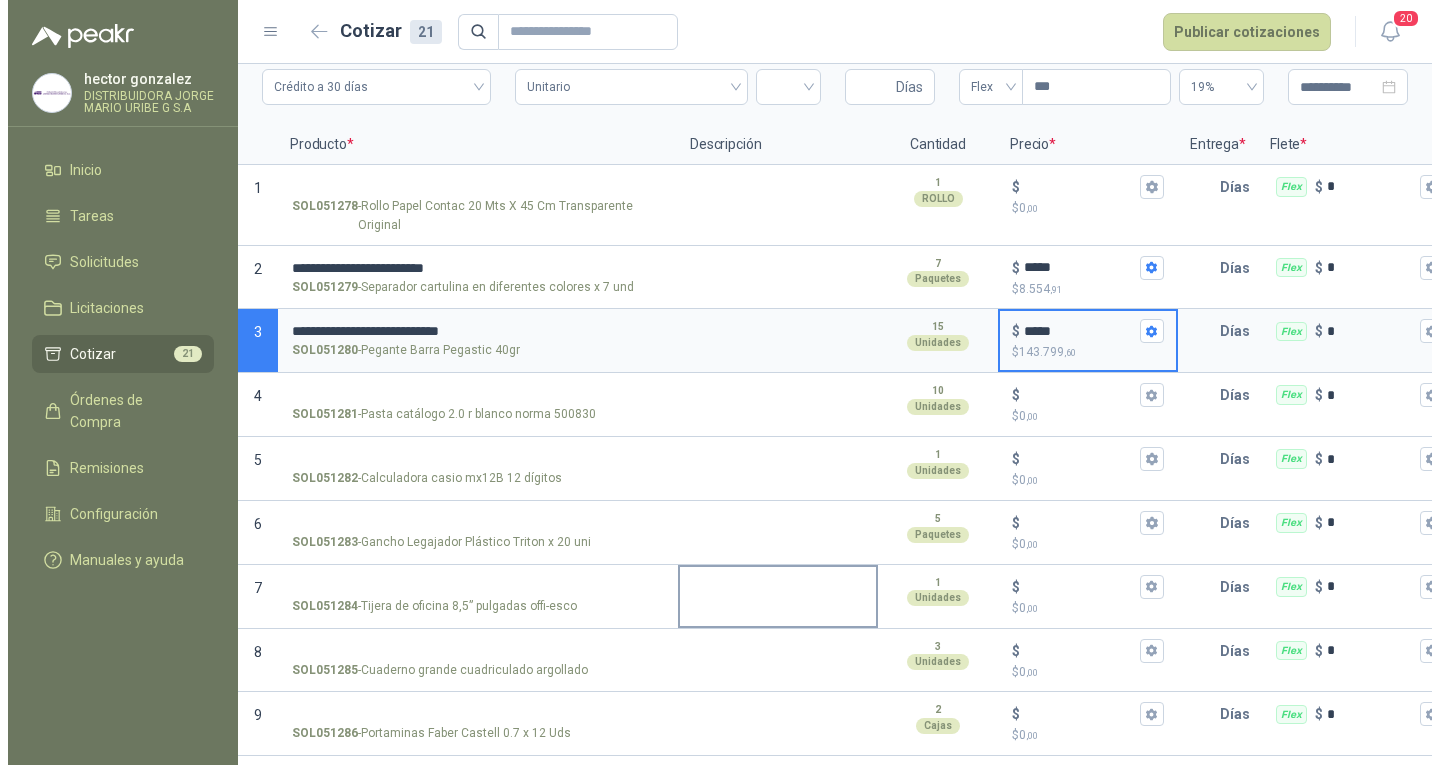 scroll, scrollTop: 0, scrollLeft: 0, axis: both 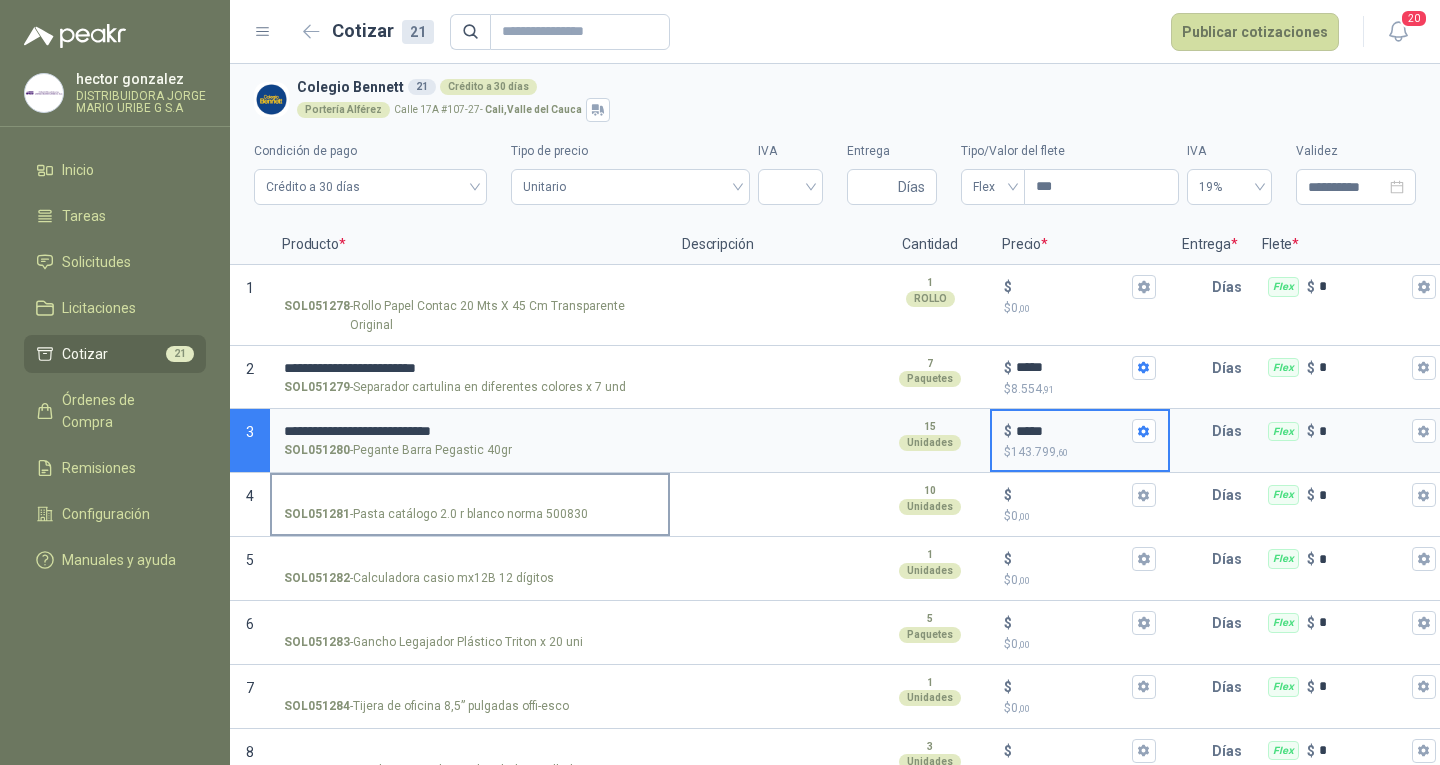 click on "SOL051281  -  Pasta catálogo 2.0 r blanco norma 500830" at bounding box center [436, 514] 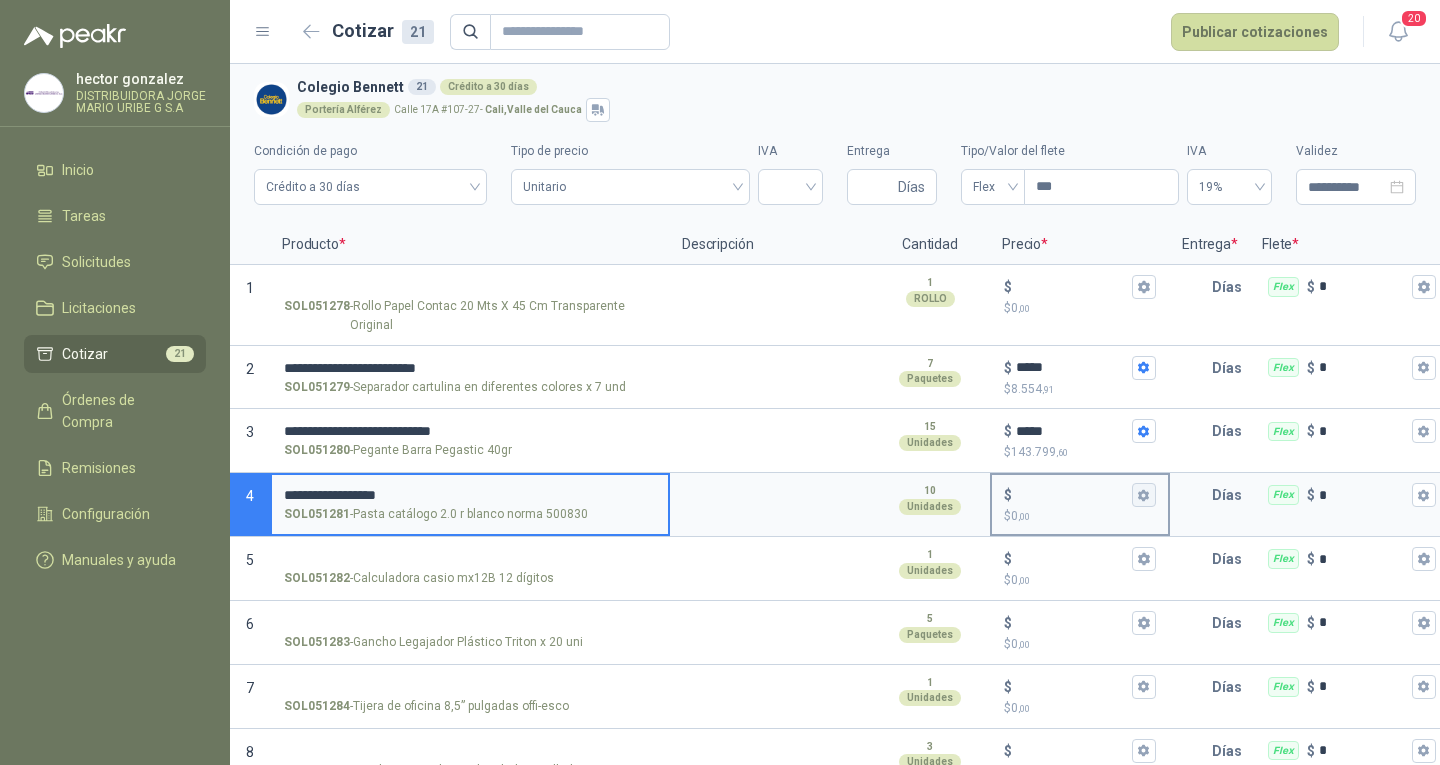 type on "**********" 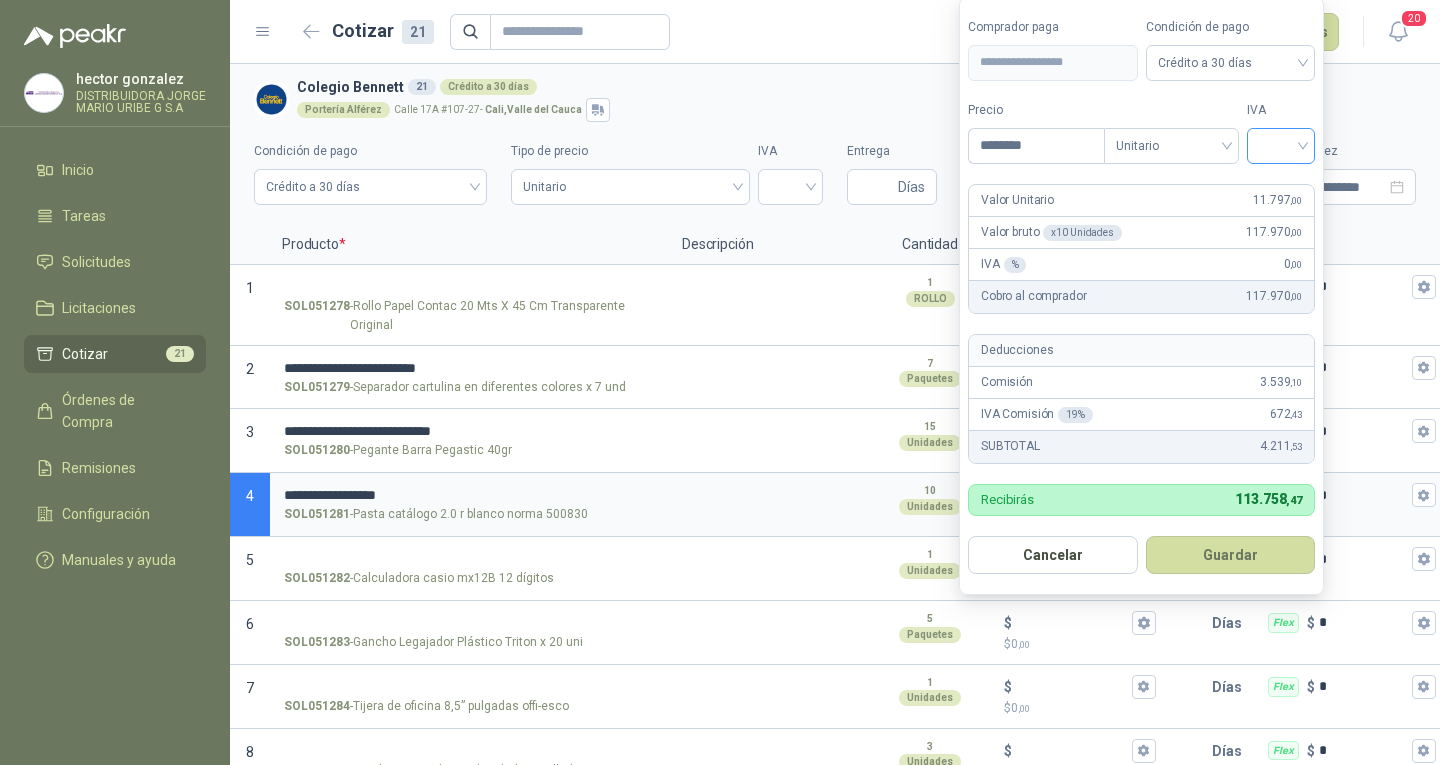 type on "********" 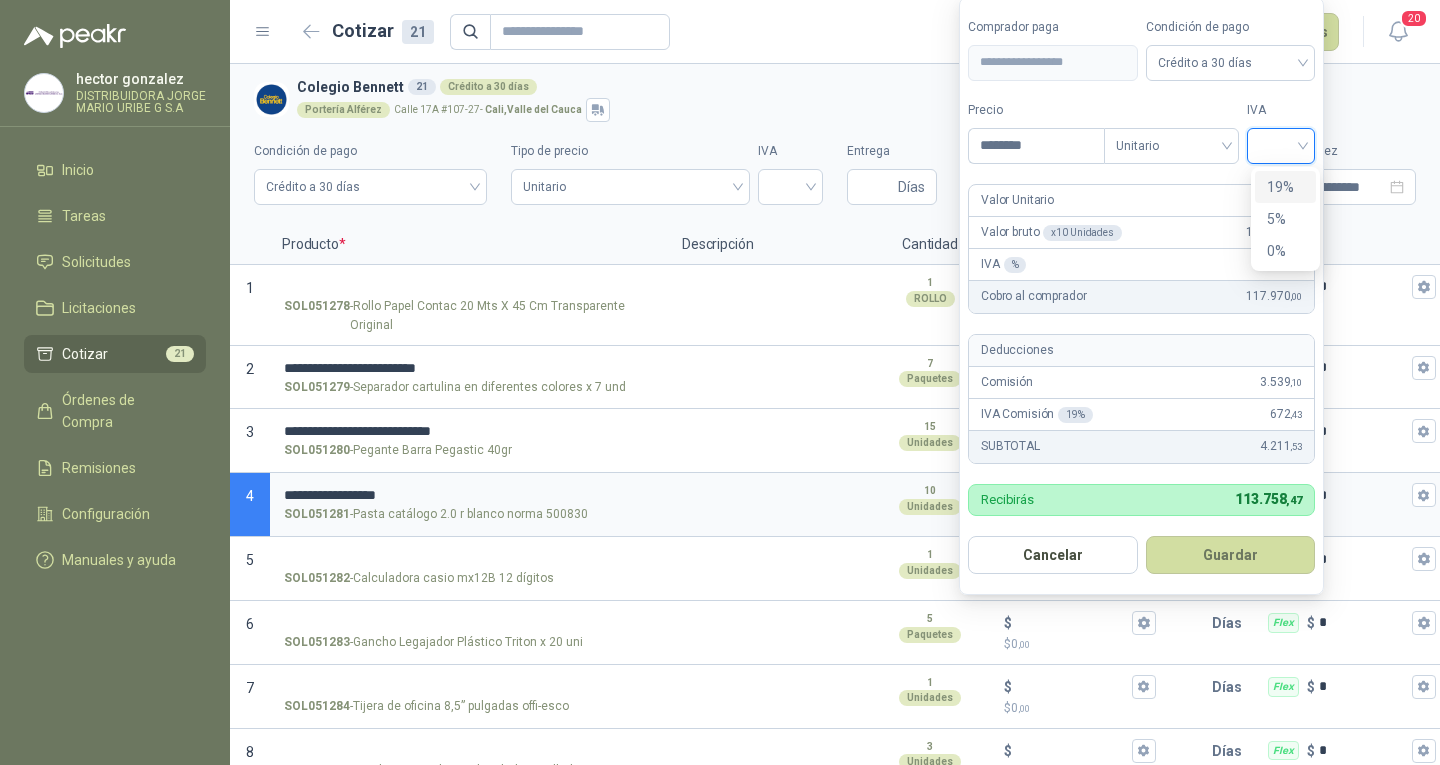 click on "19%" at bounding box center [1285, 187] 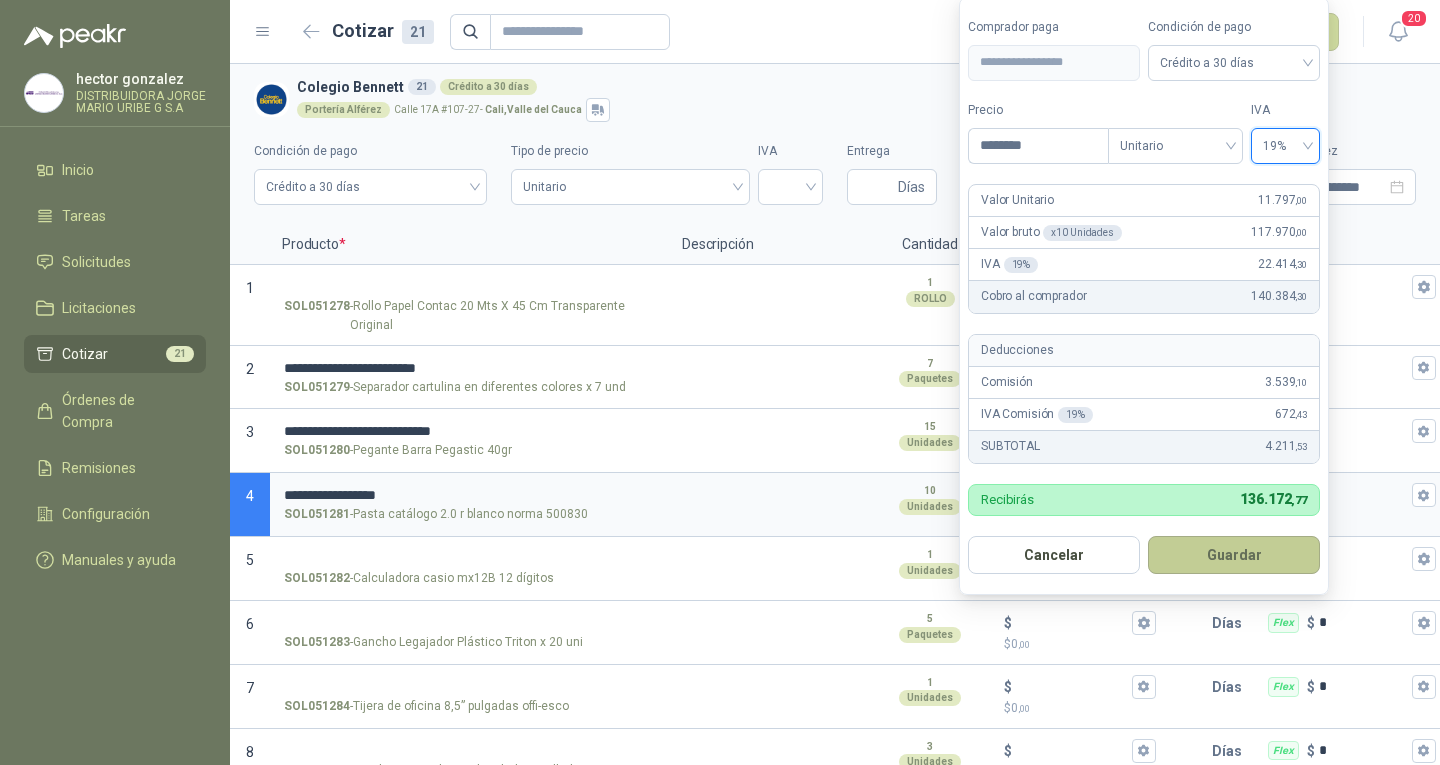 click on "Guardar" at bounding box center (1234, 555) 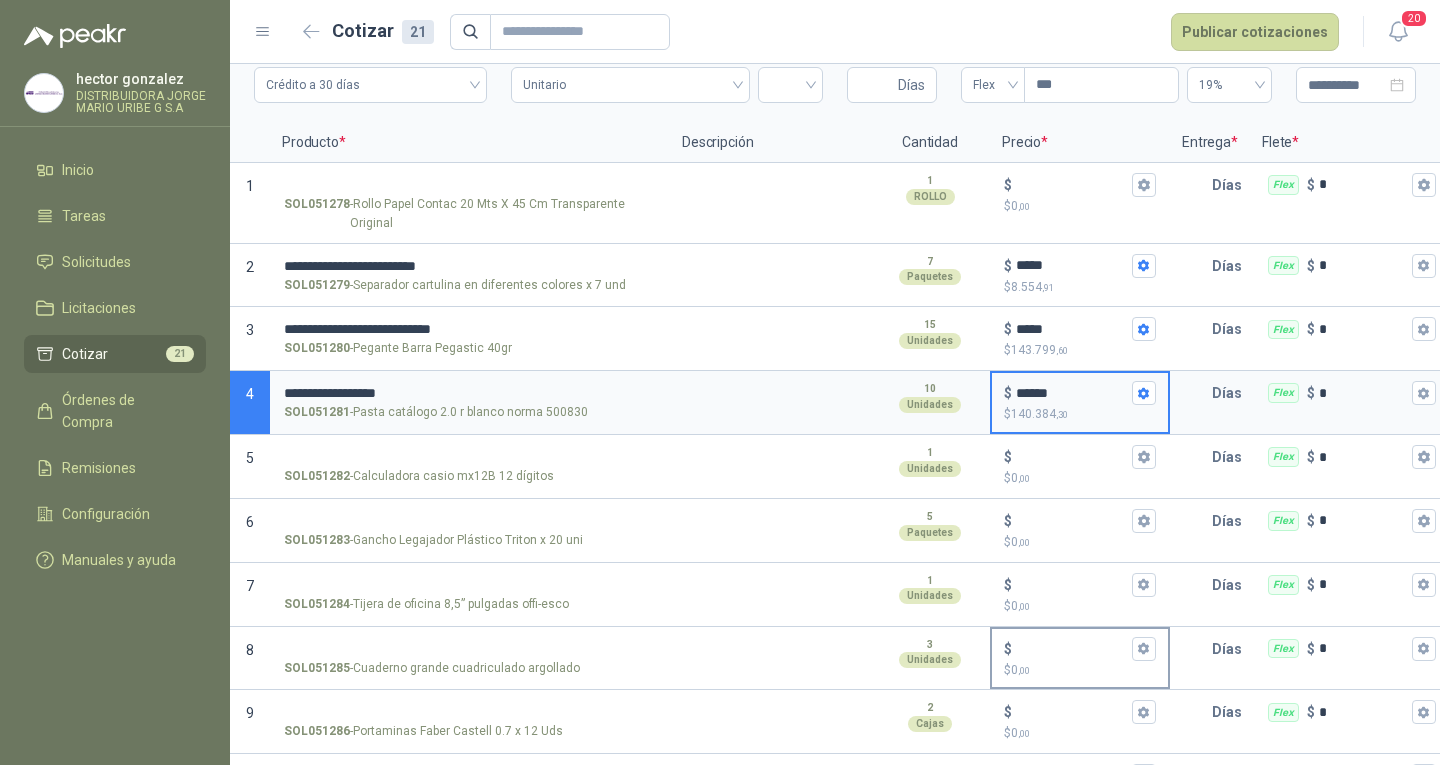 scroll, scrollTop: 200, scrollLeft: 0, axis: vertical 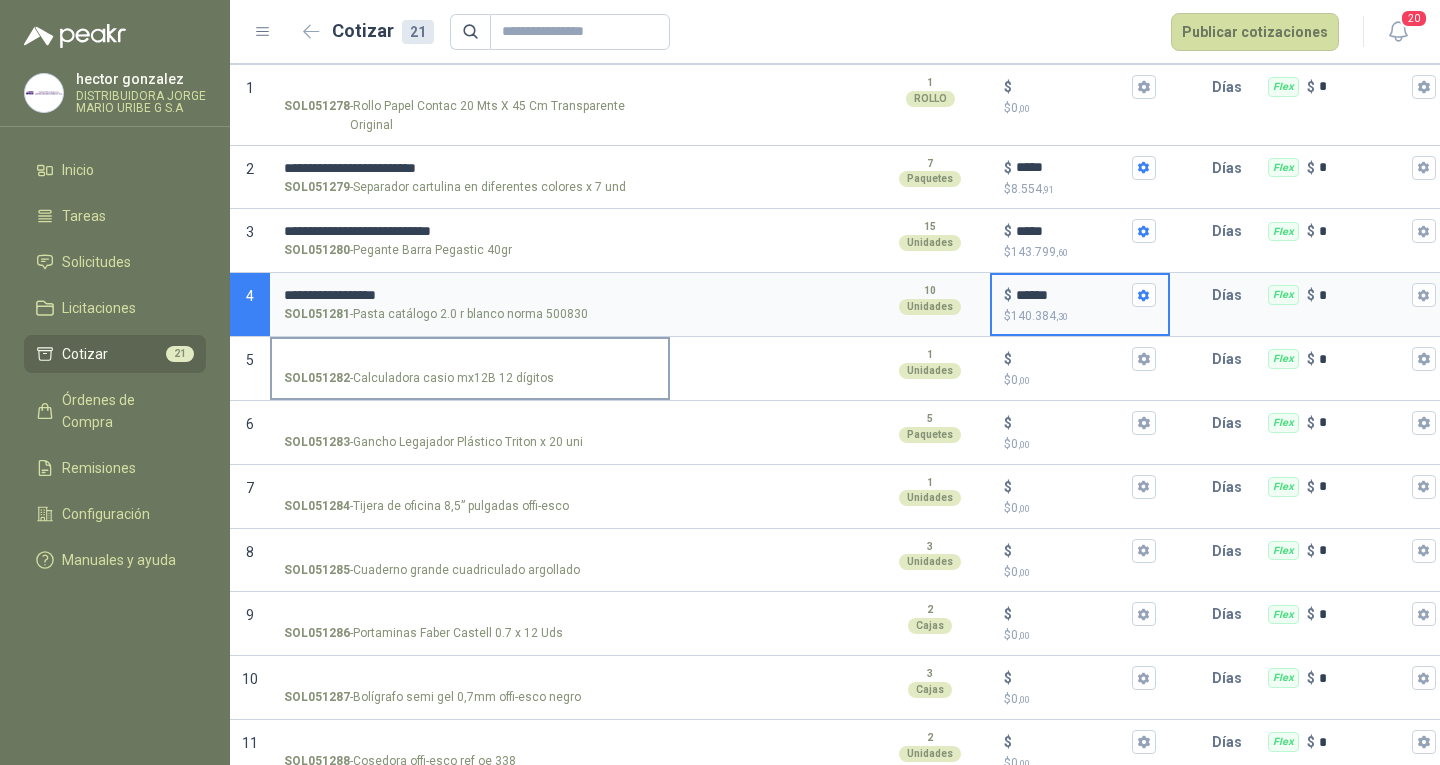 click on "SOL051282  -  Calculadora casio mx12B 12 dígitos" at bounding box center [419, 378] 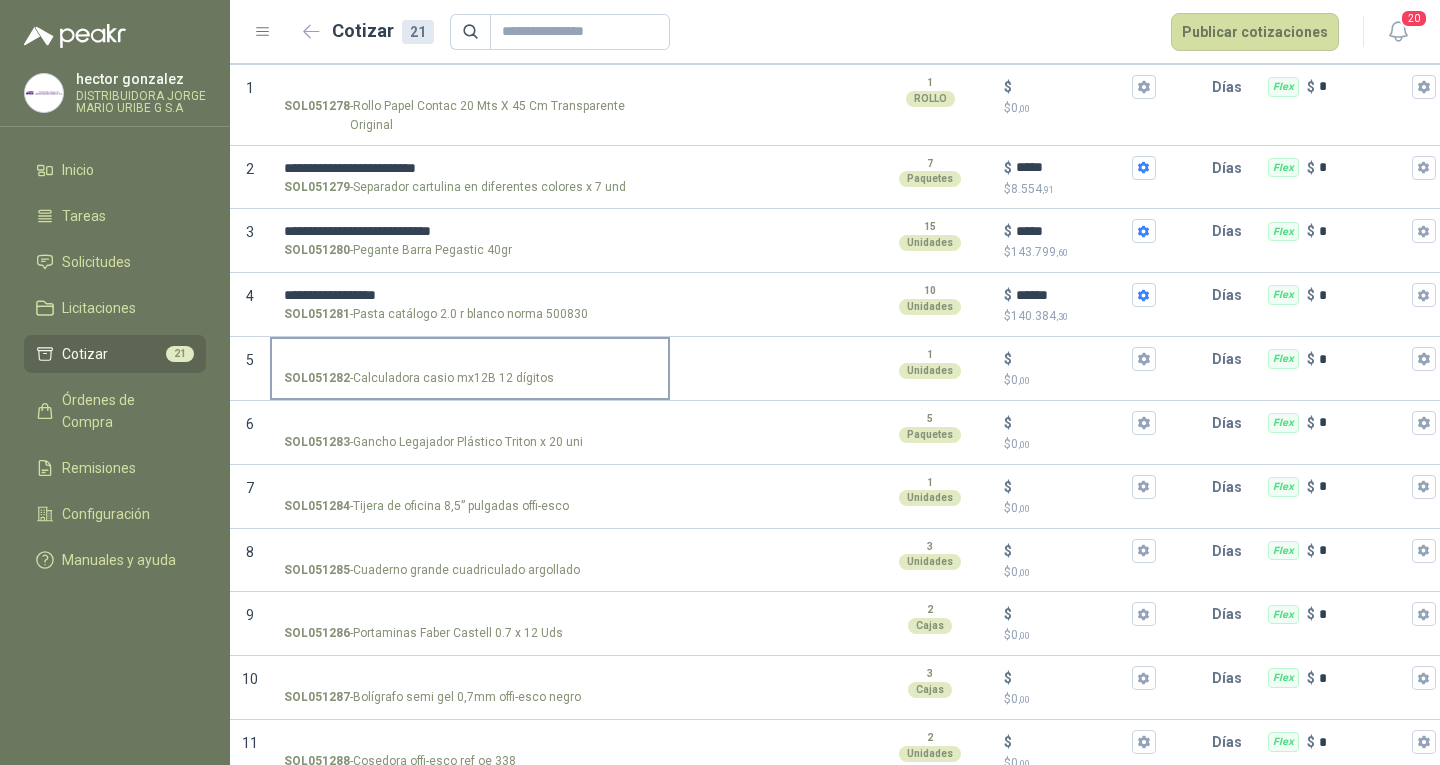 drag, startPoint x: 358, startPoint y: 378, endPoint x: 398, endPoint y: 379, distance: 40.012497 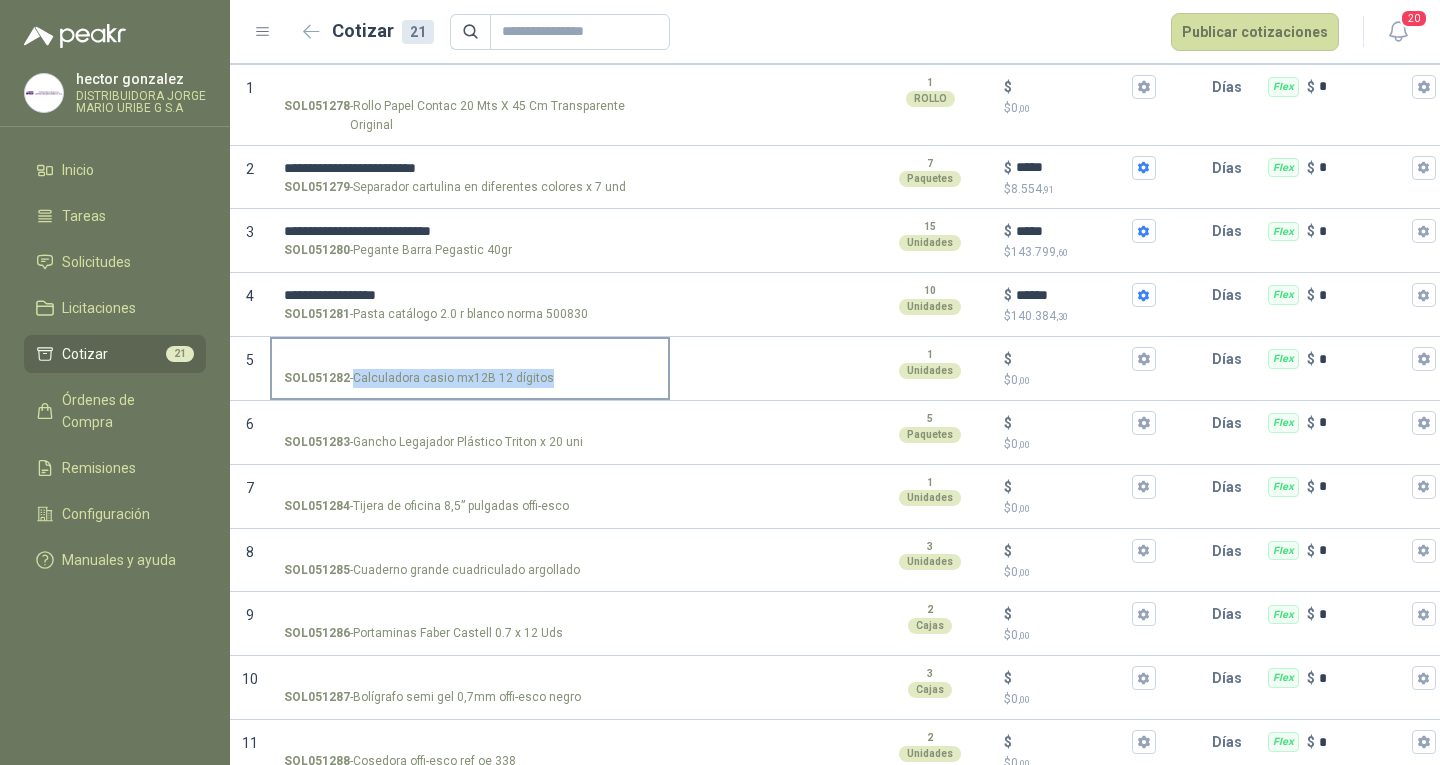 drag, startPoint x: 355, startPoint y: 379, endPoint x: 544, endPoint y: 383, distance: 189.04233 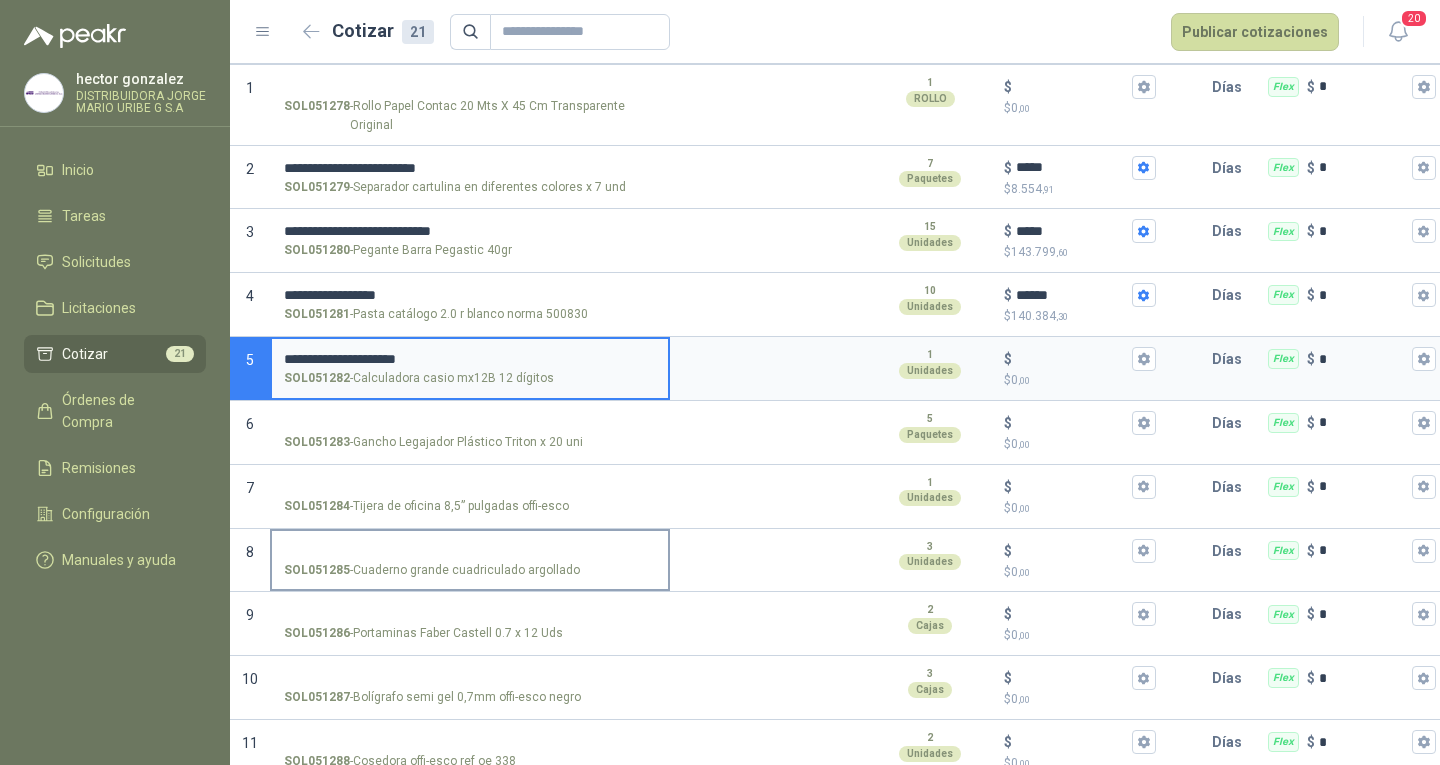 type on "**********" 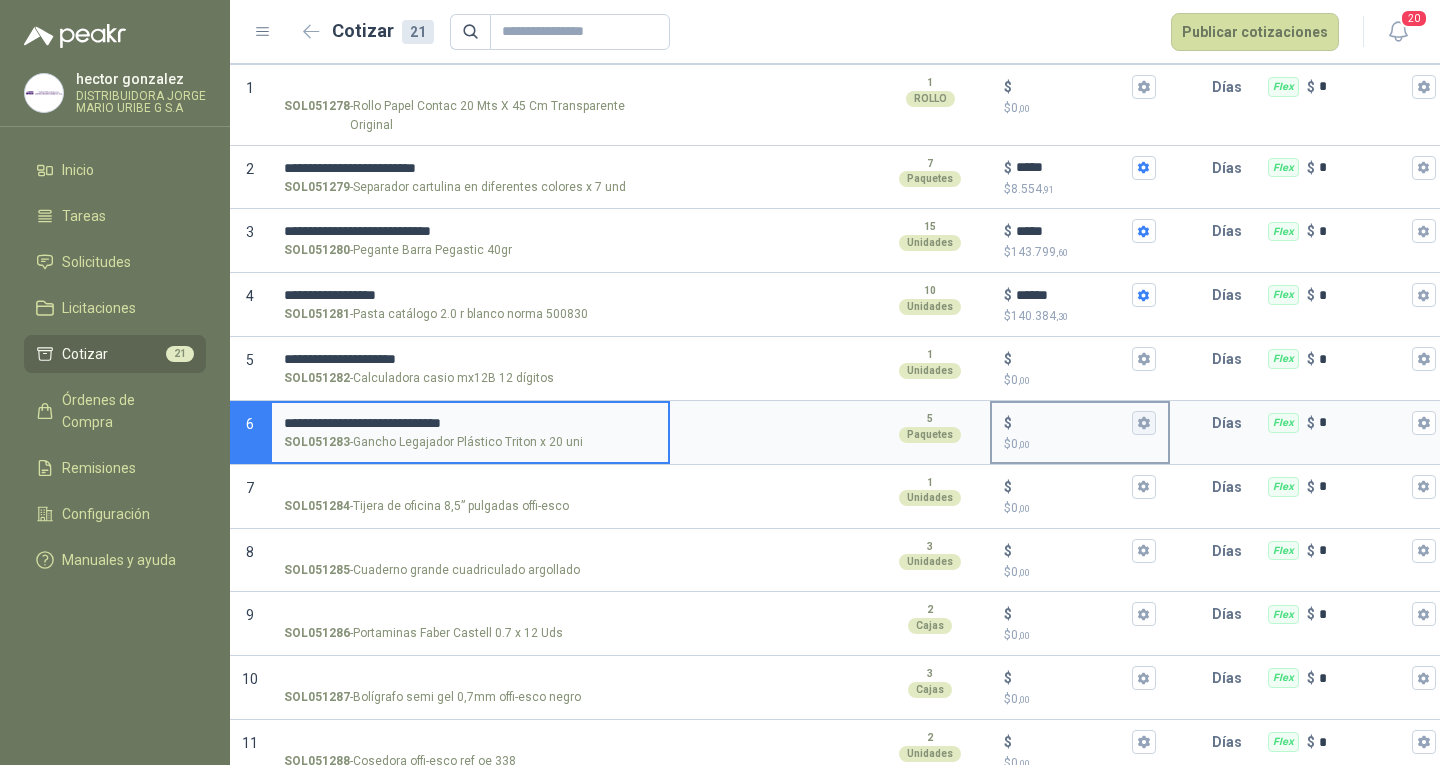 type on "**********" 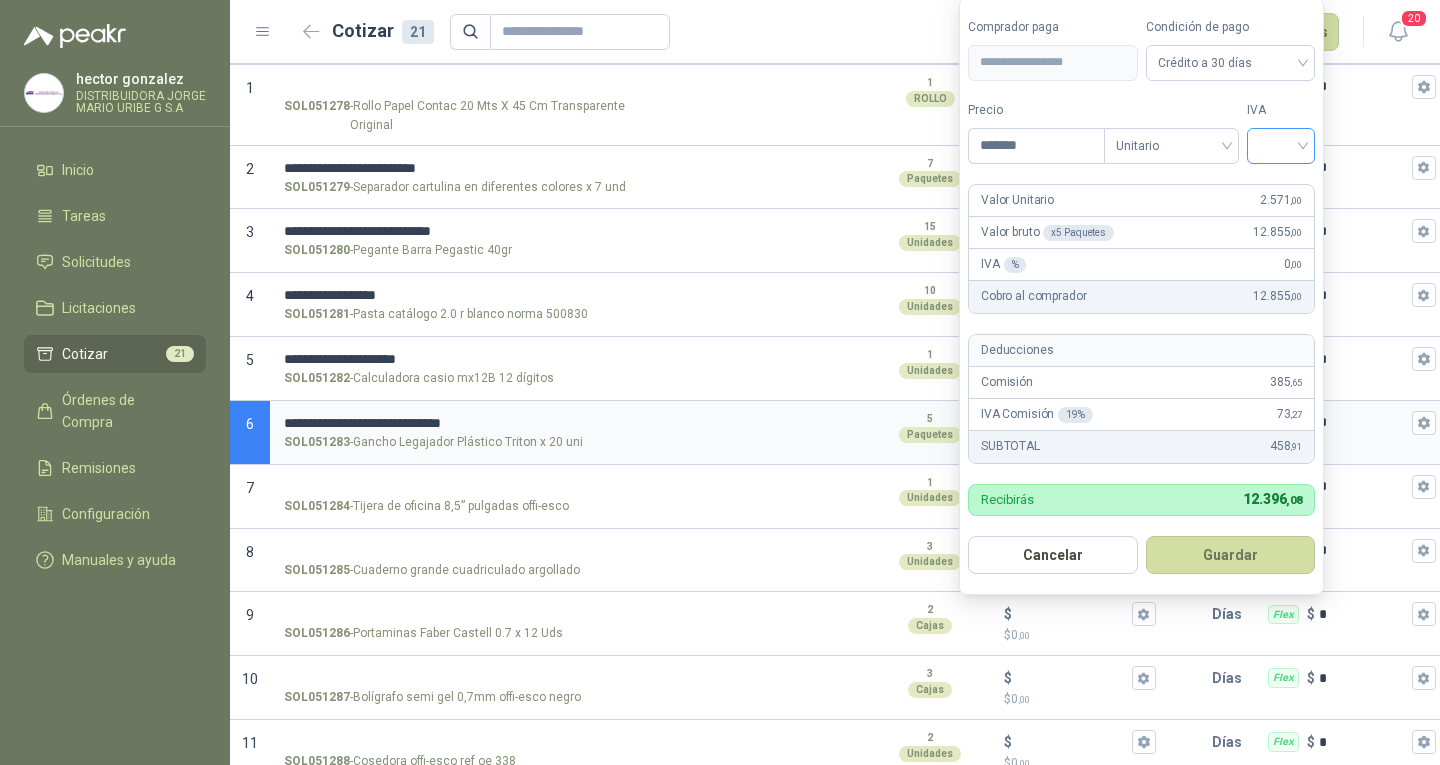 type on "*******" 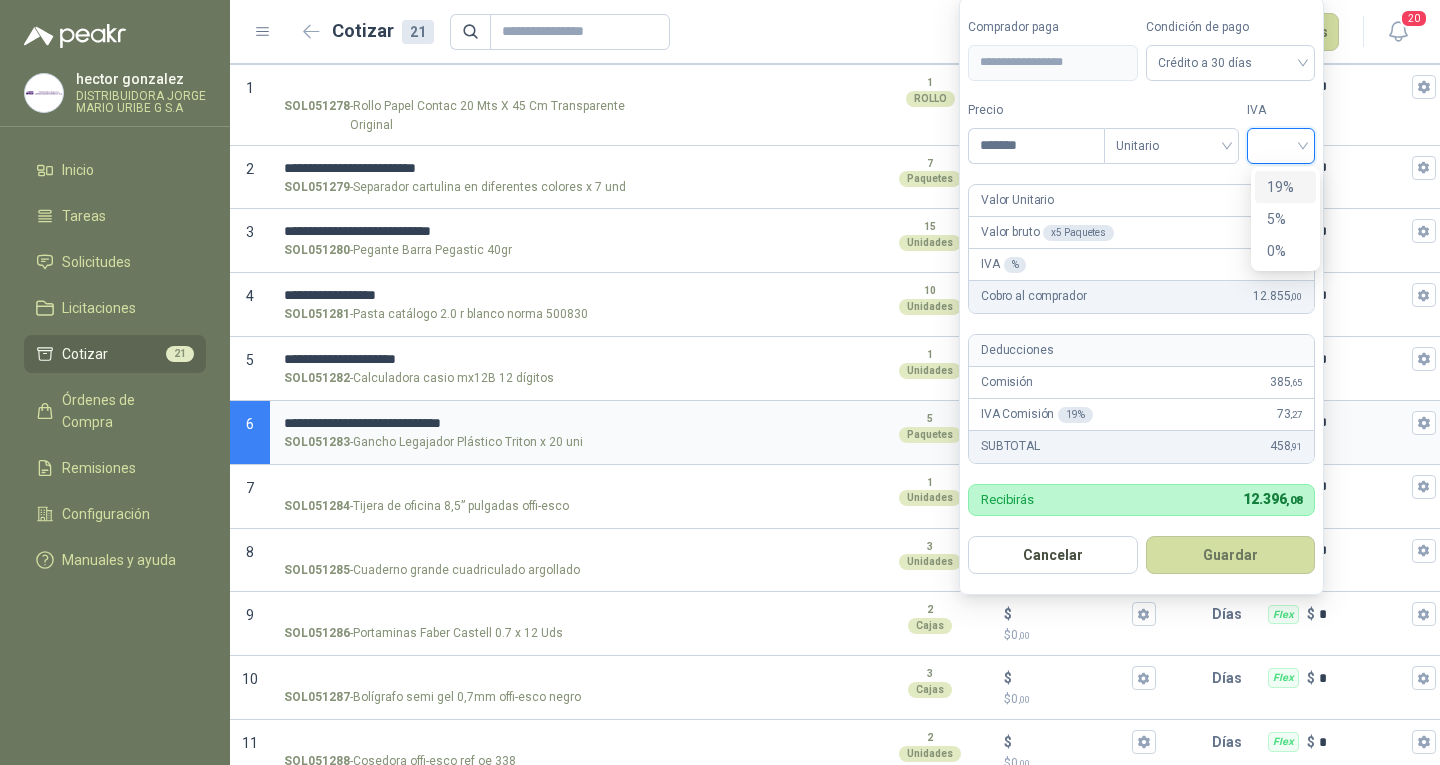 click on "19%" at bounding box center (1285, 187) 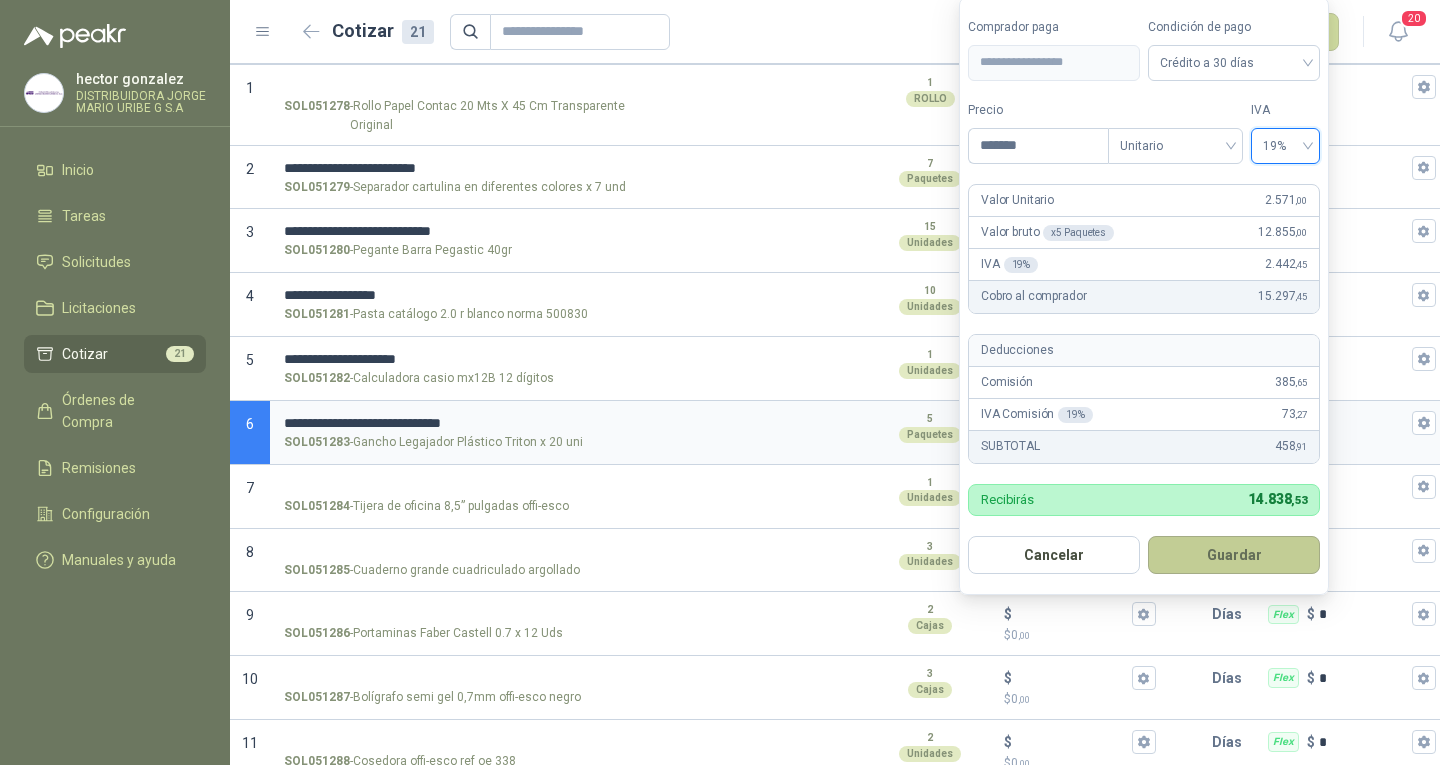 click on "Guardar" at bounding box center [1234, 555] 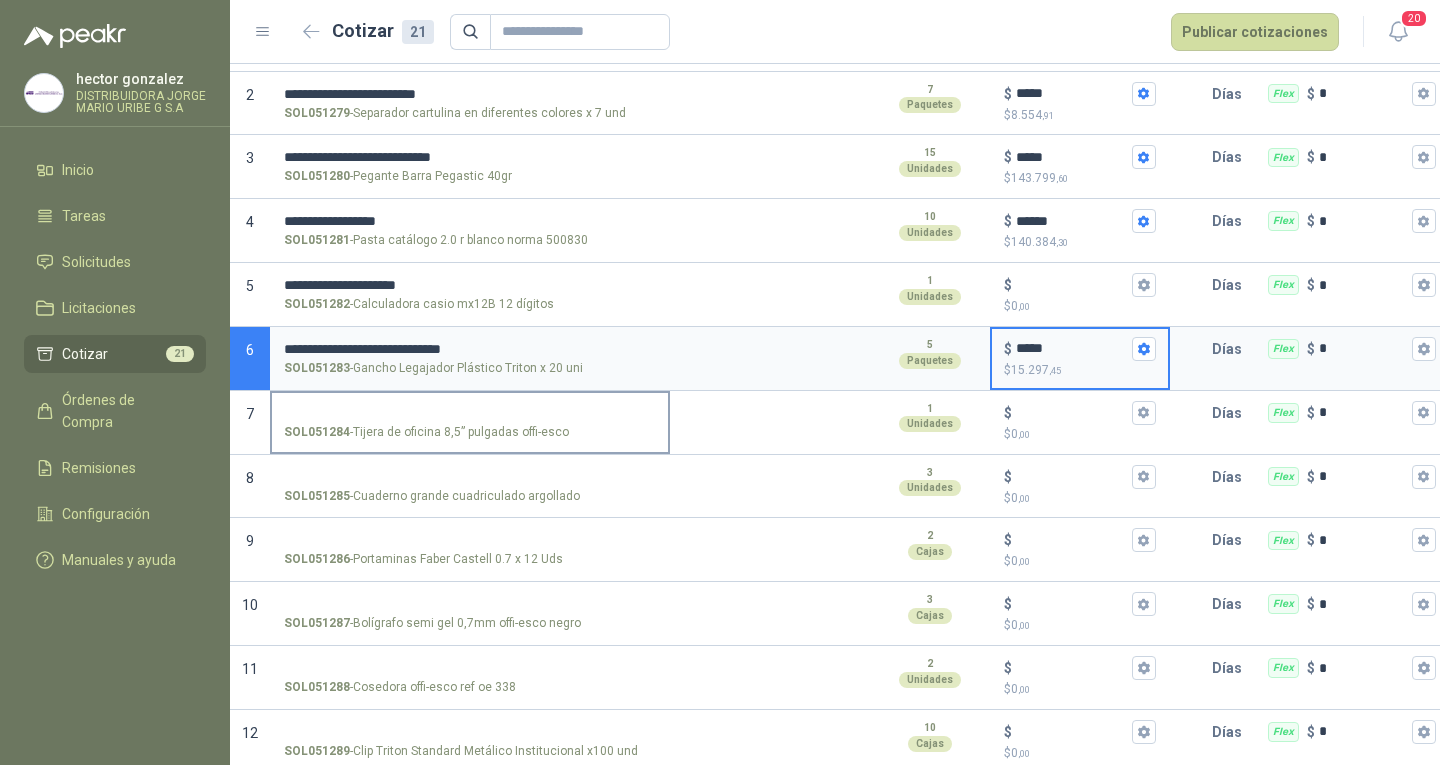 scroll, scrollTop: 200, scrollLeft: 0, axis: vertical 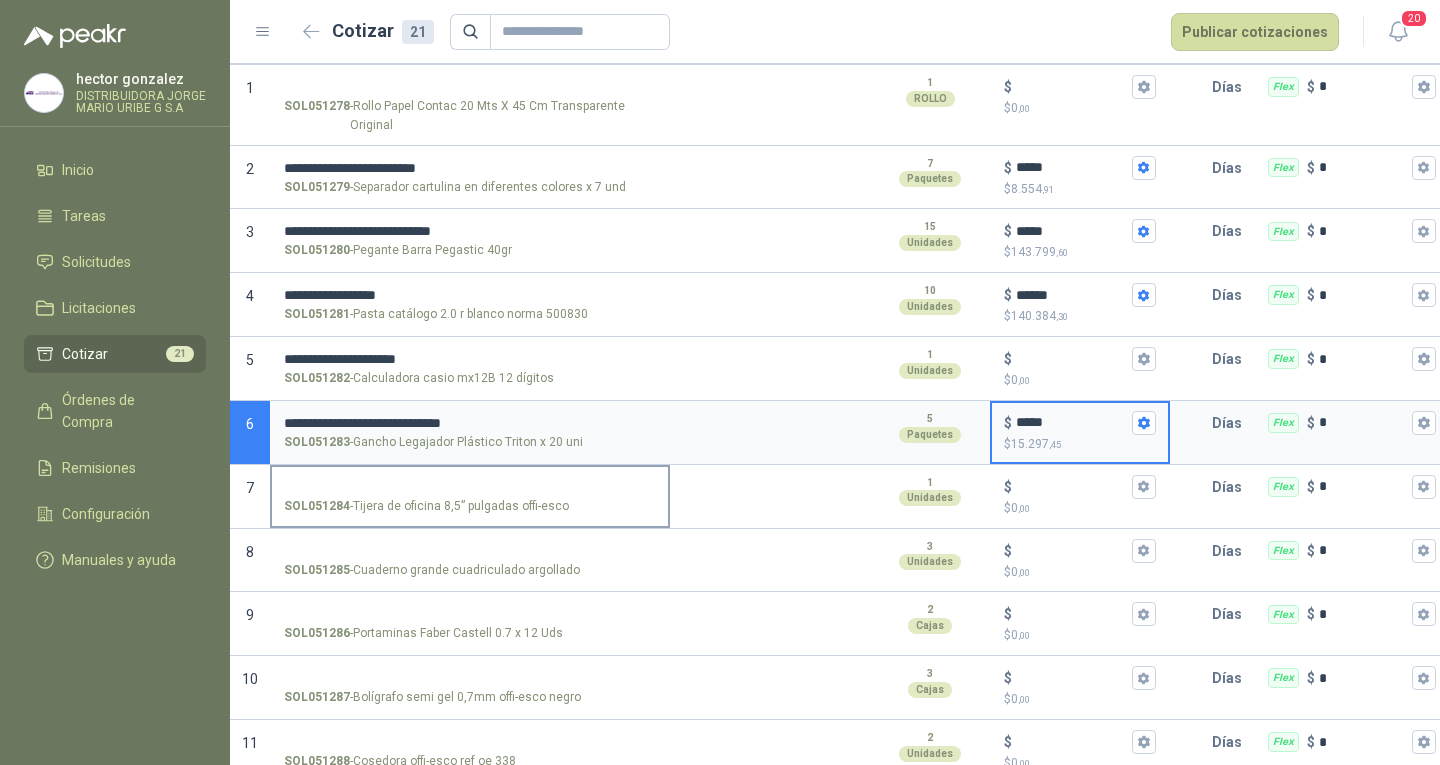 click on "SOL051284  -  Tijera de oficina 8,5” pulgadas  offi-esco" at bounding box center [470, 487] 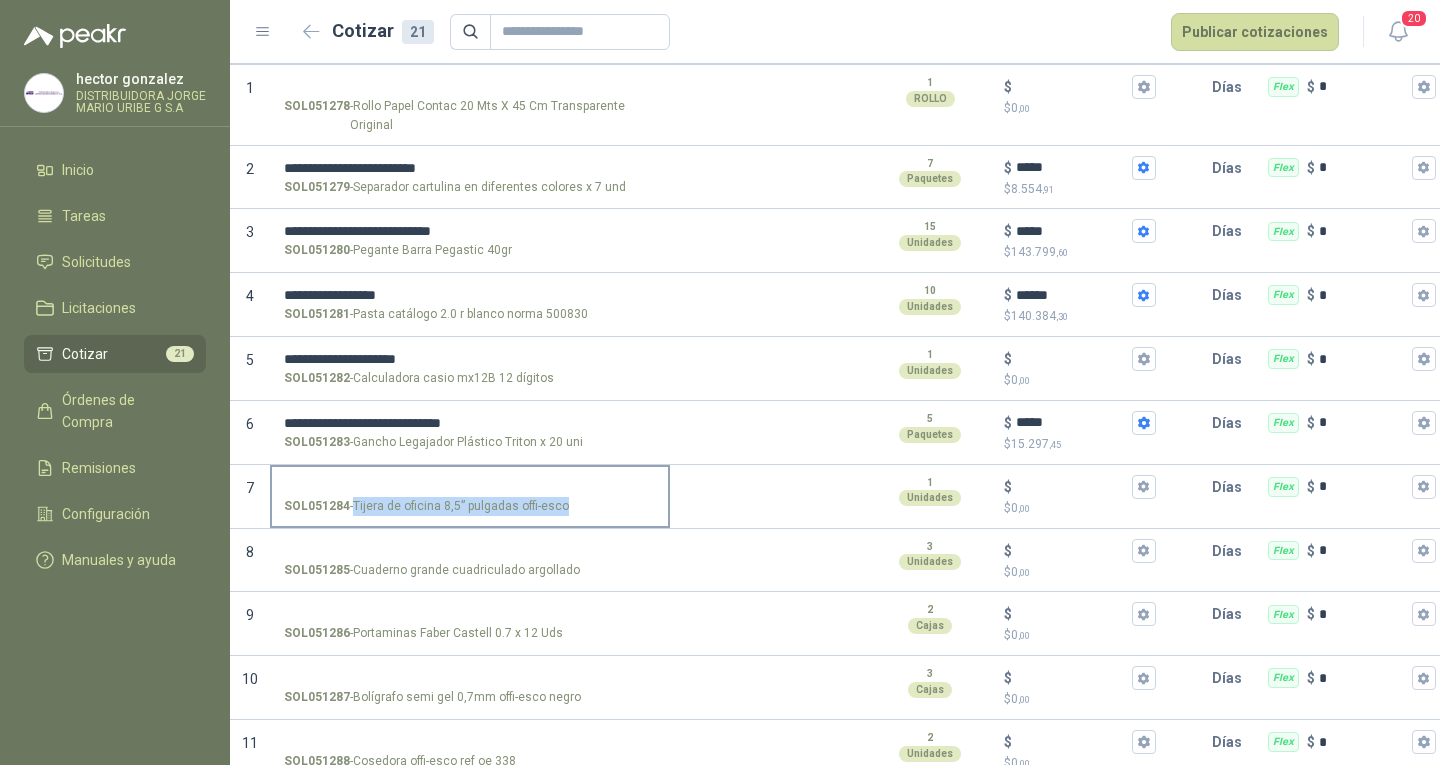 drag, startPoint x: 354, startPoint y: 509, endPoint x: 561, endPoint y: 505, distance: 207.03865 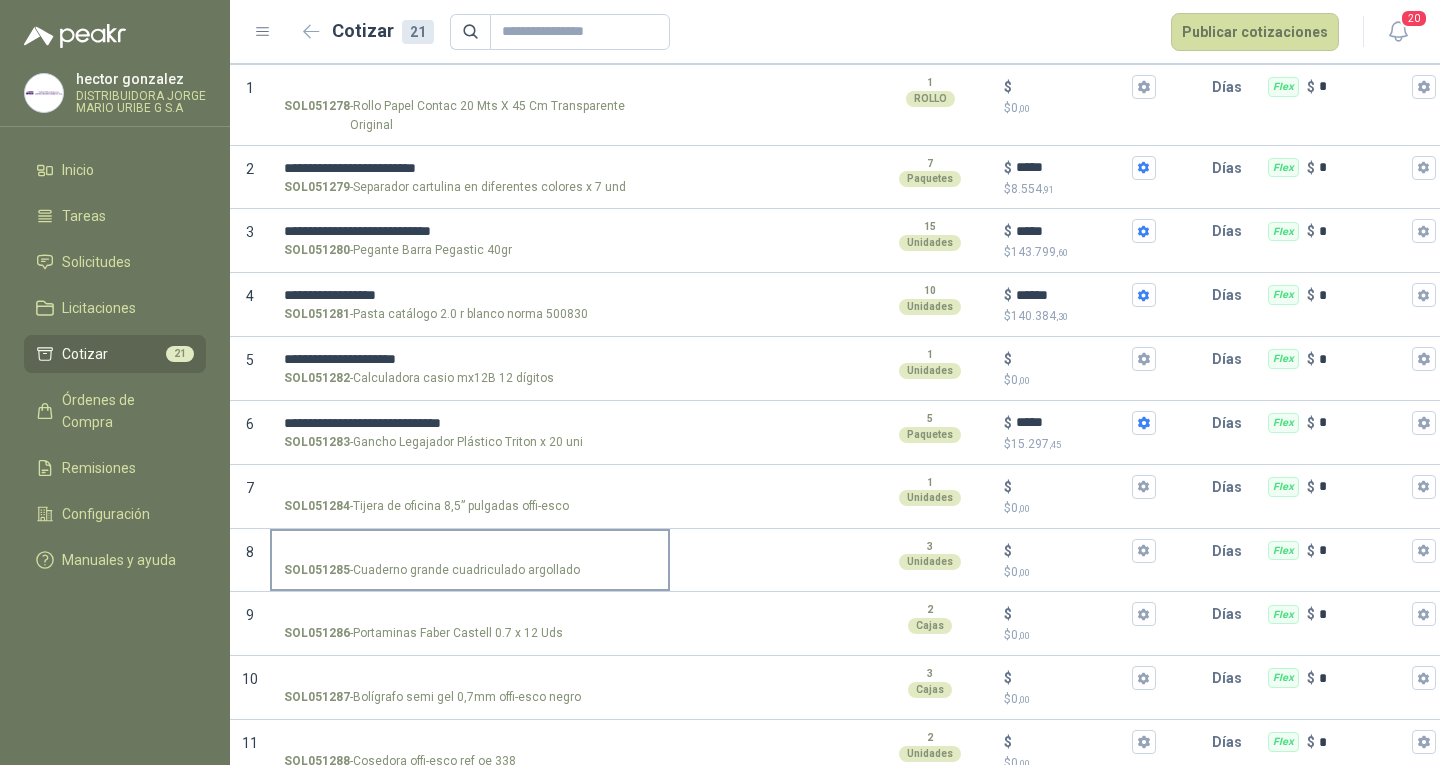 click on "SOL051285  -  Cuaderno grande cuadriculado argollado" at bounding box center (470, 559) 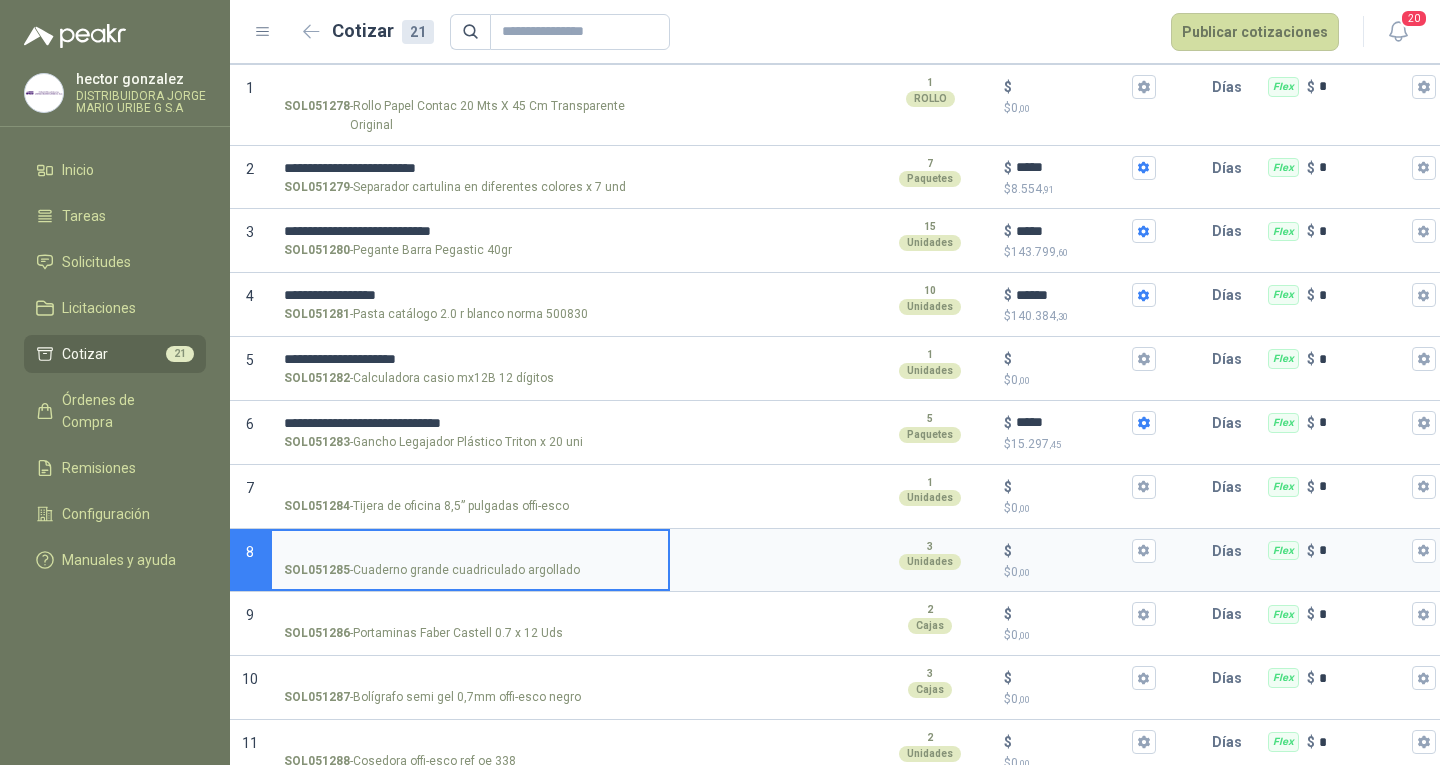 scroll, scrollTop: 300, scrollLeft: 0, axis: vertical 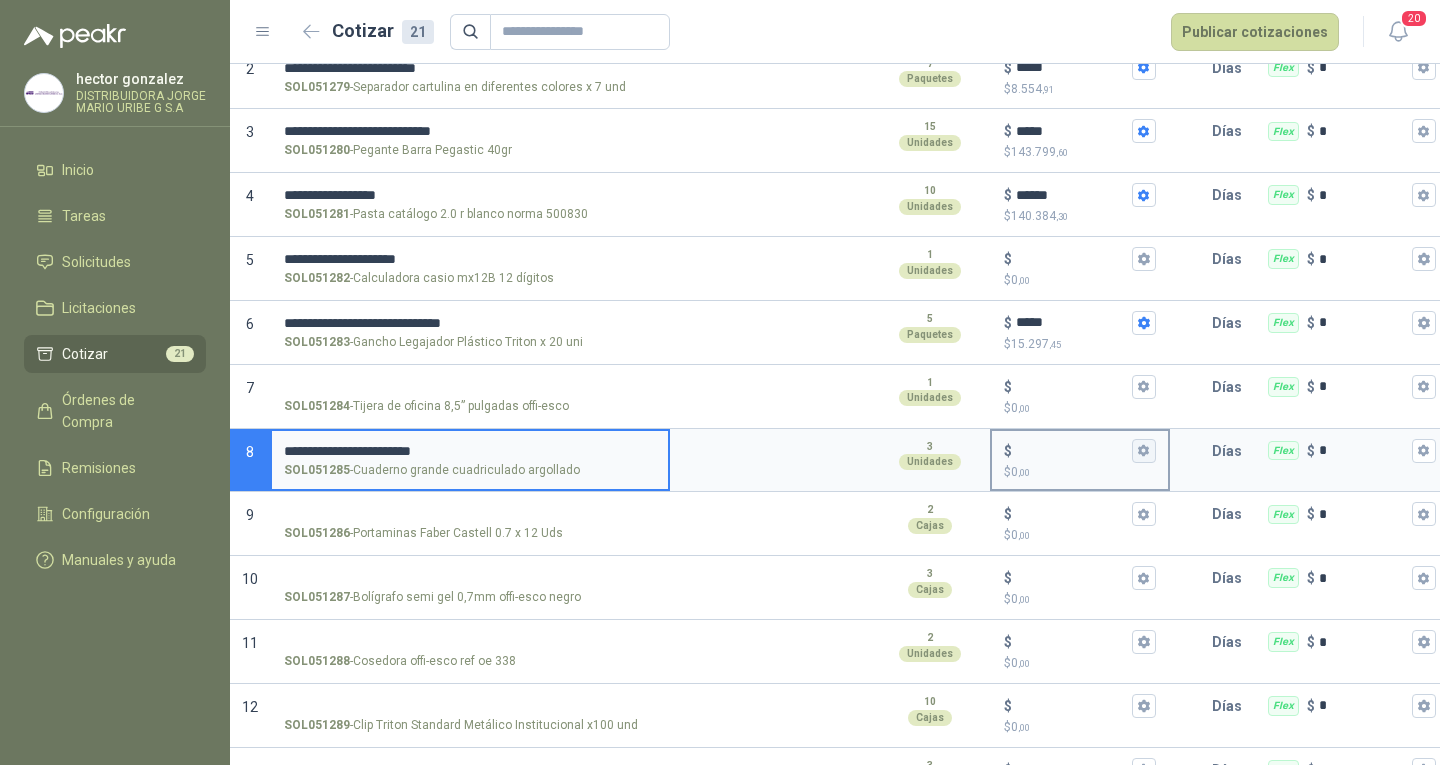type on "**********" 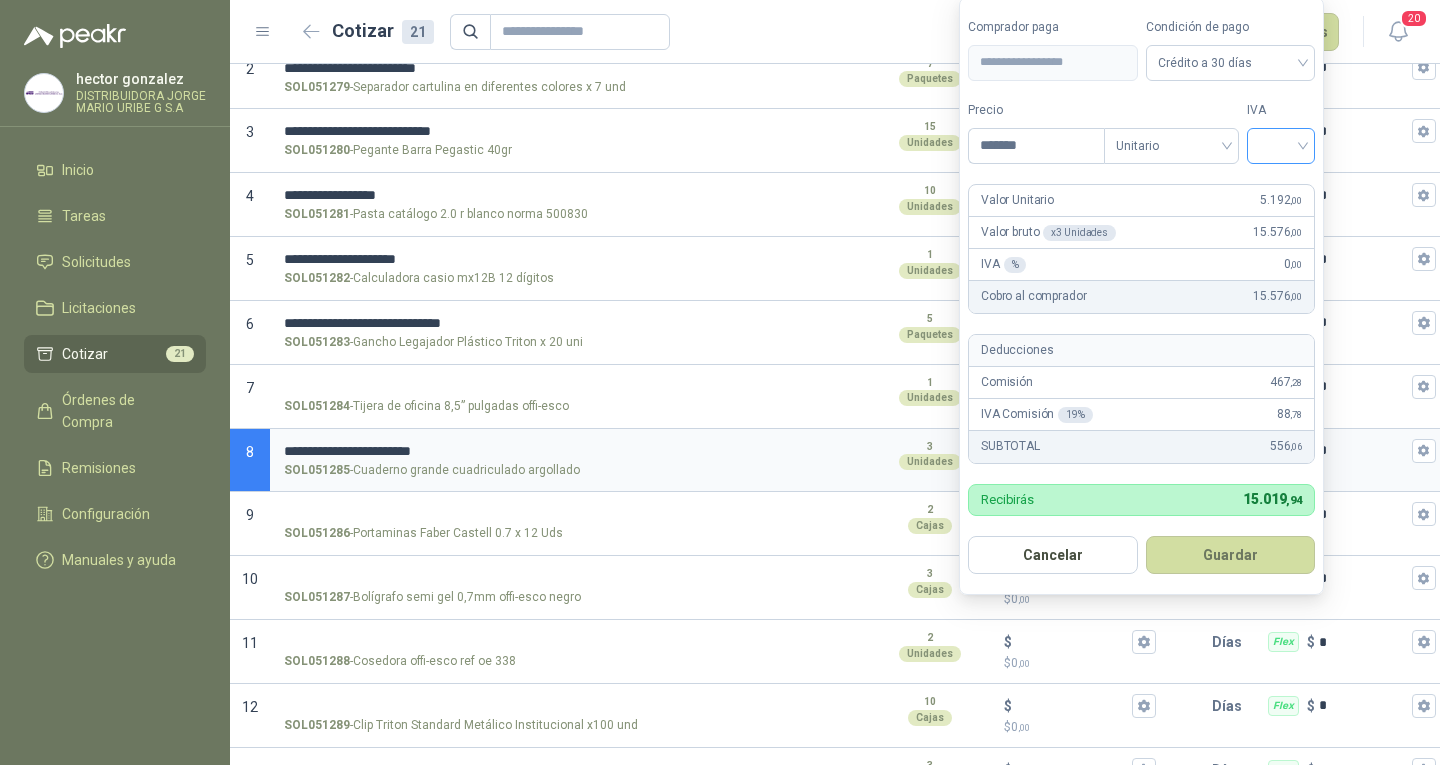 type on "*******" 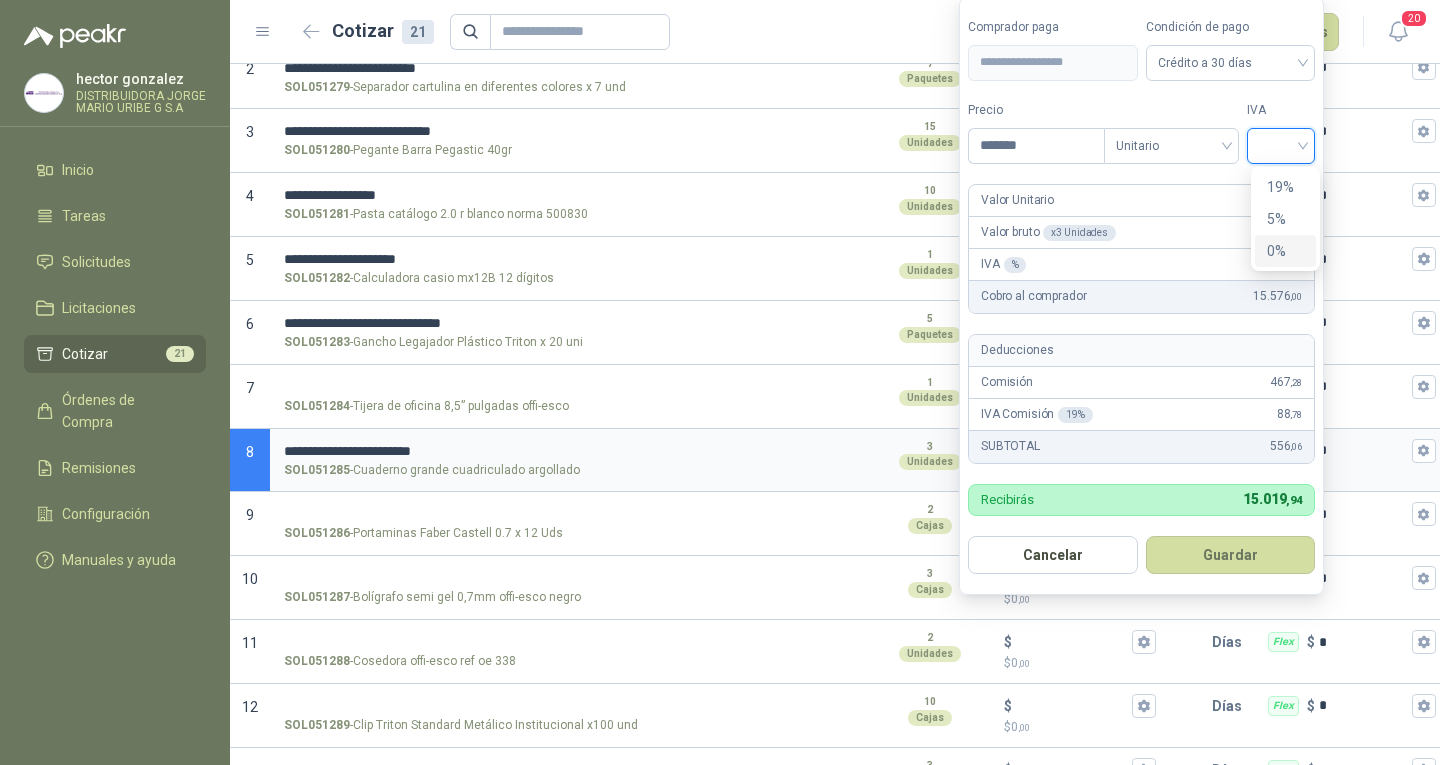 click on "0%" at bounding box center [1285, 251] 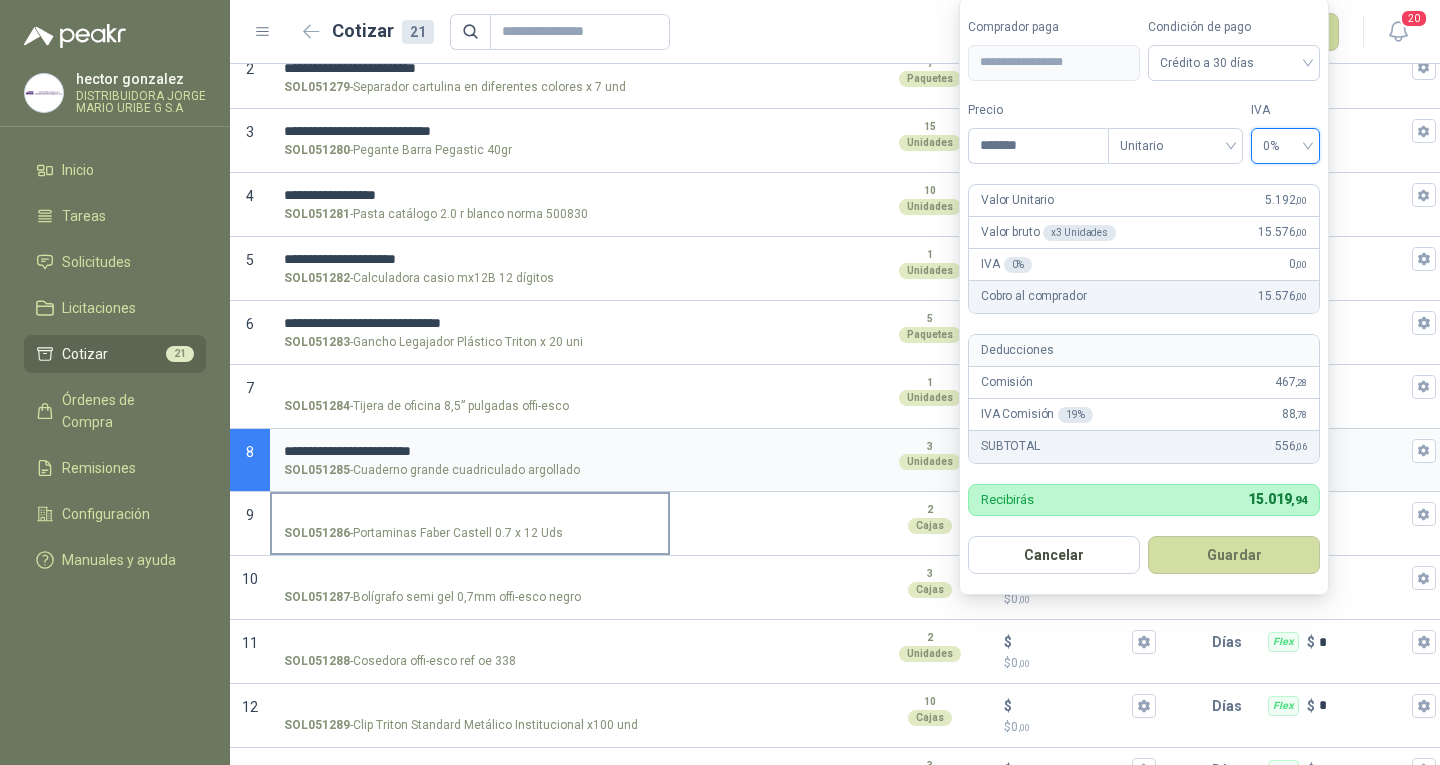 click on "SOL051286  -  Portaminas Faber Castell 0.7 x 12 Uds" at bounding box center [470, 514] 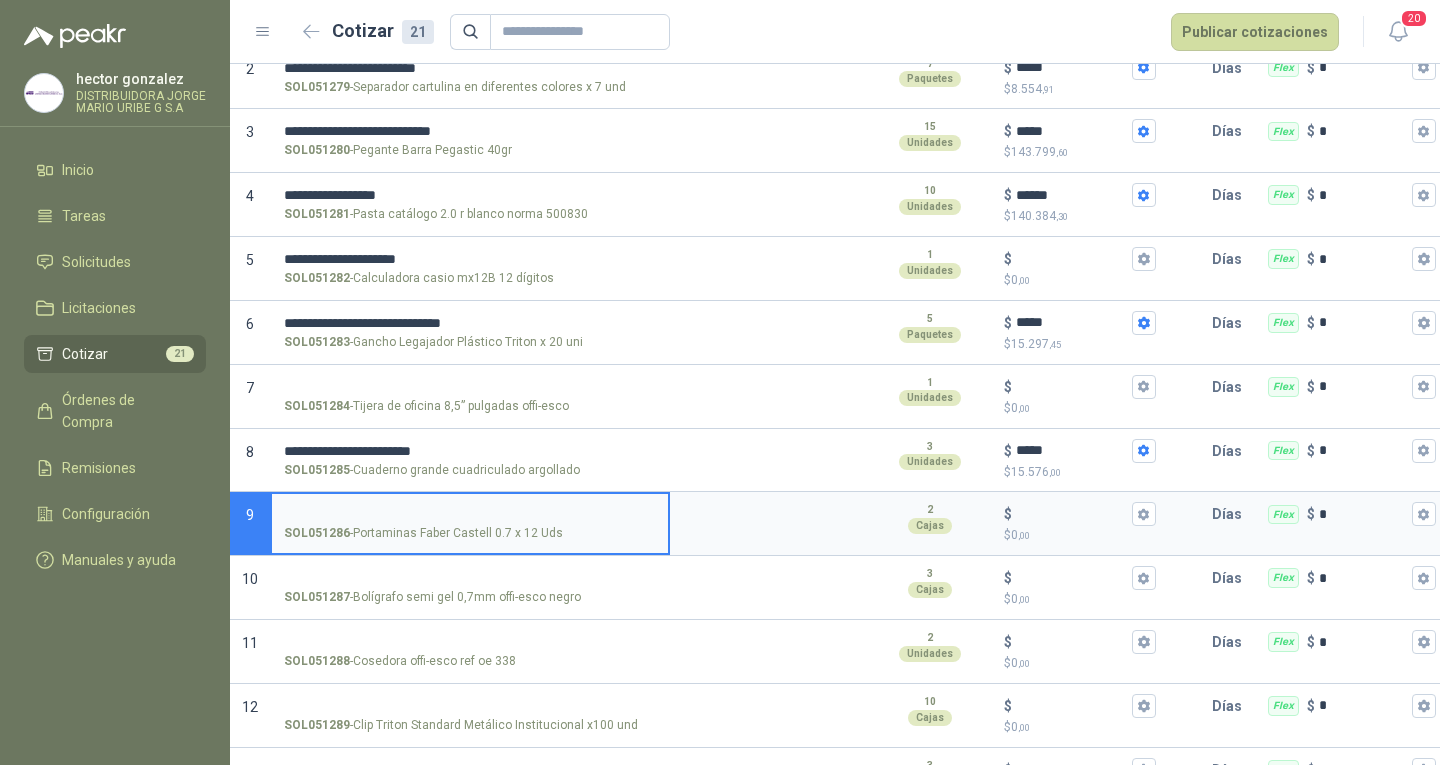 scroll, scrollTop: 500, scrollLeft: 0, axis: vertical 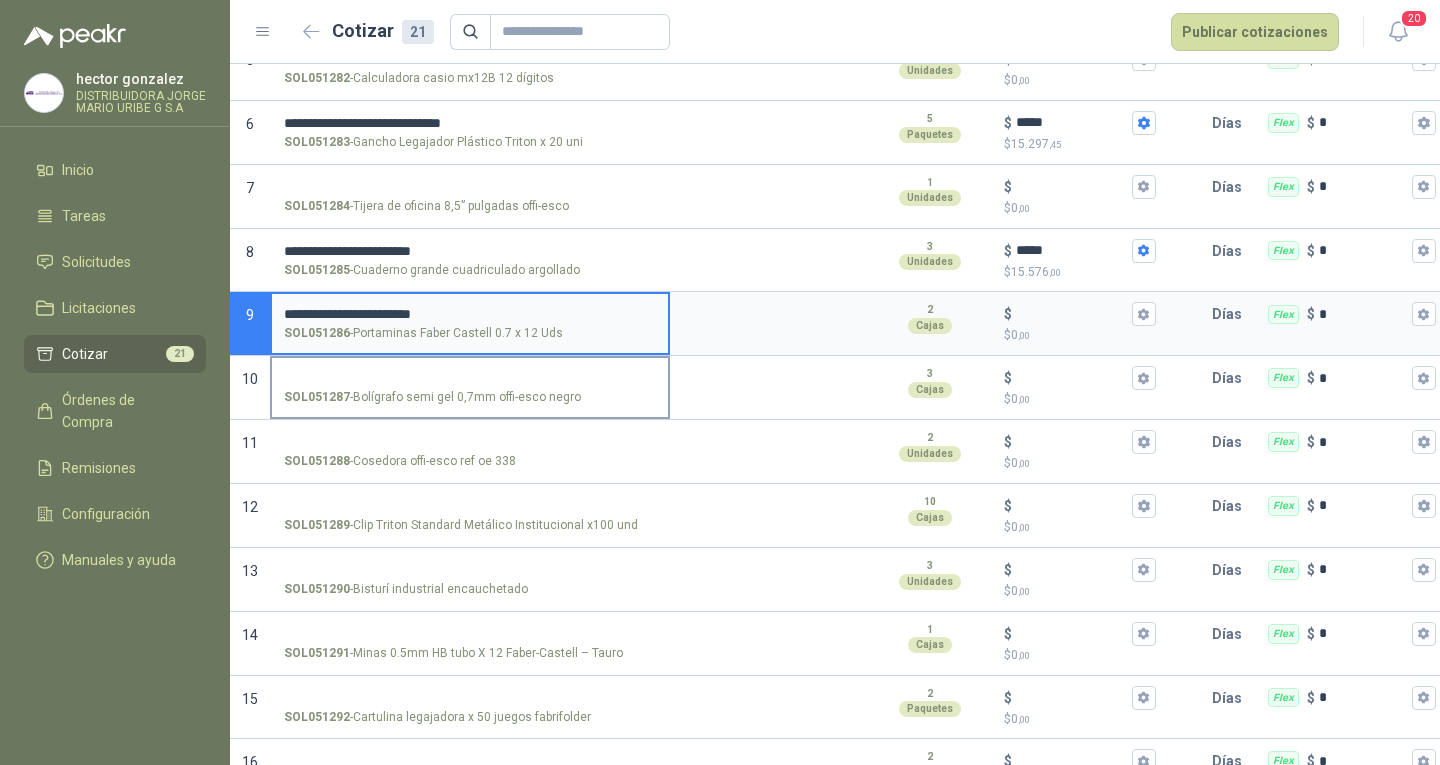 type on "**********" 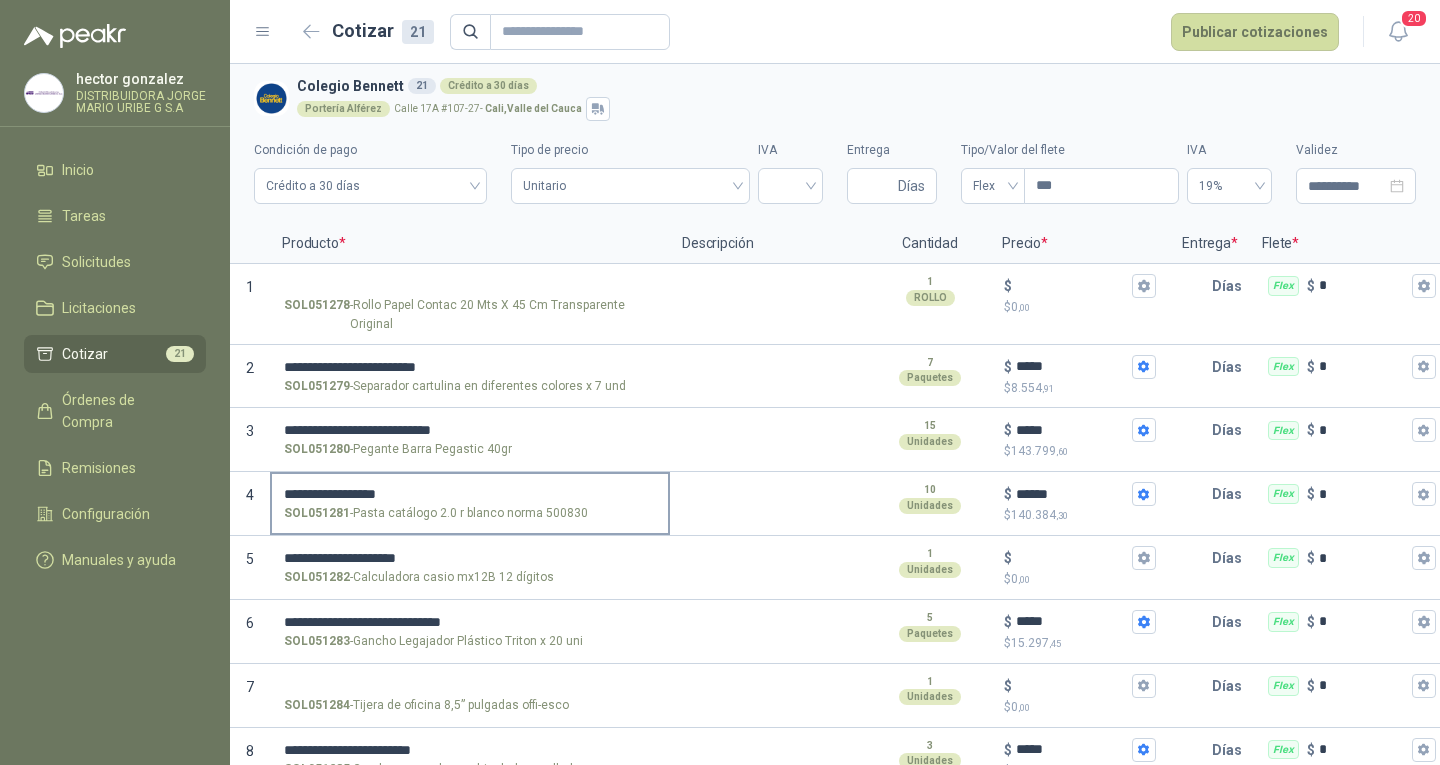 scroll, scrollTop: 0, scrollLeft: 0, axis: both 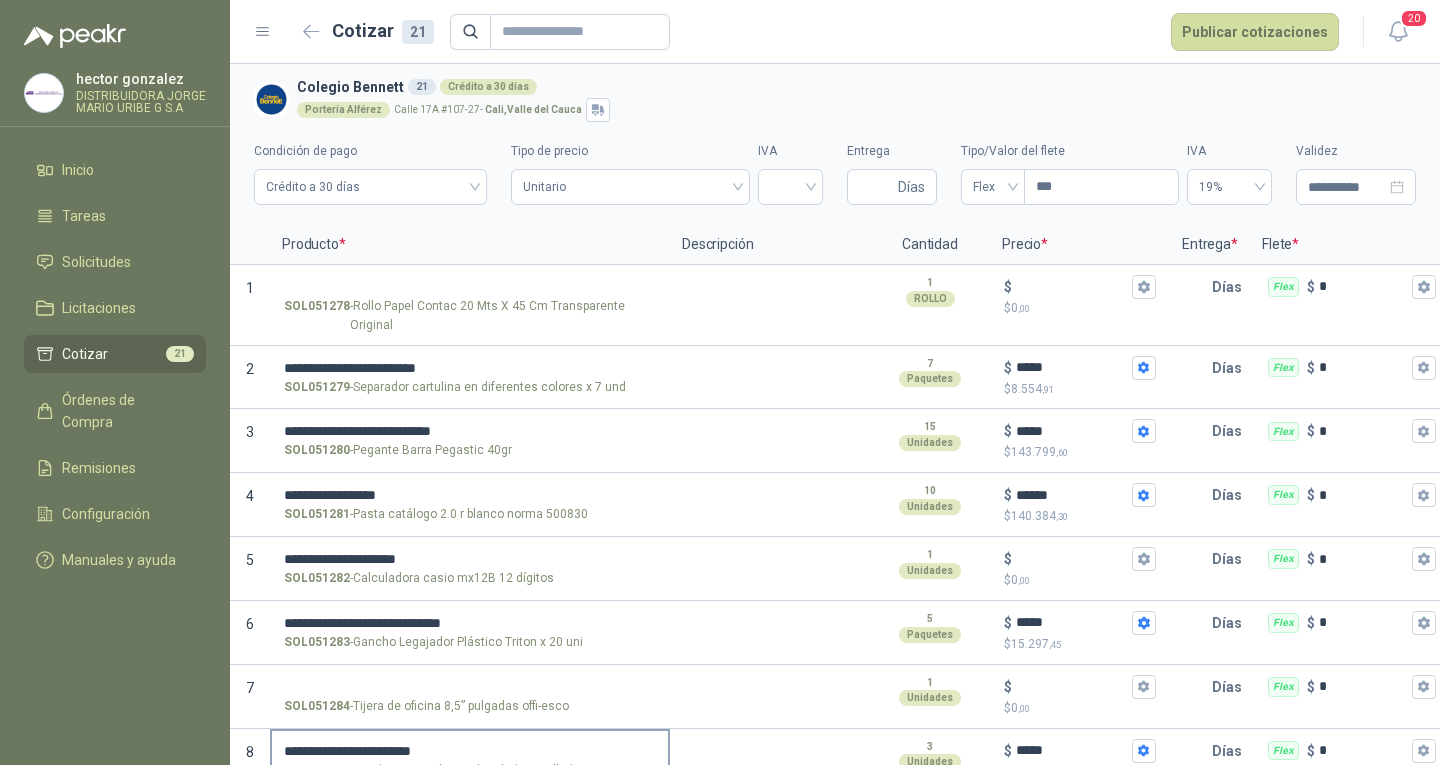 click on "SOL051284  -  Tijera de oficina 8,5” pulgadas  offi-esco" at bounding box center [470, 687] 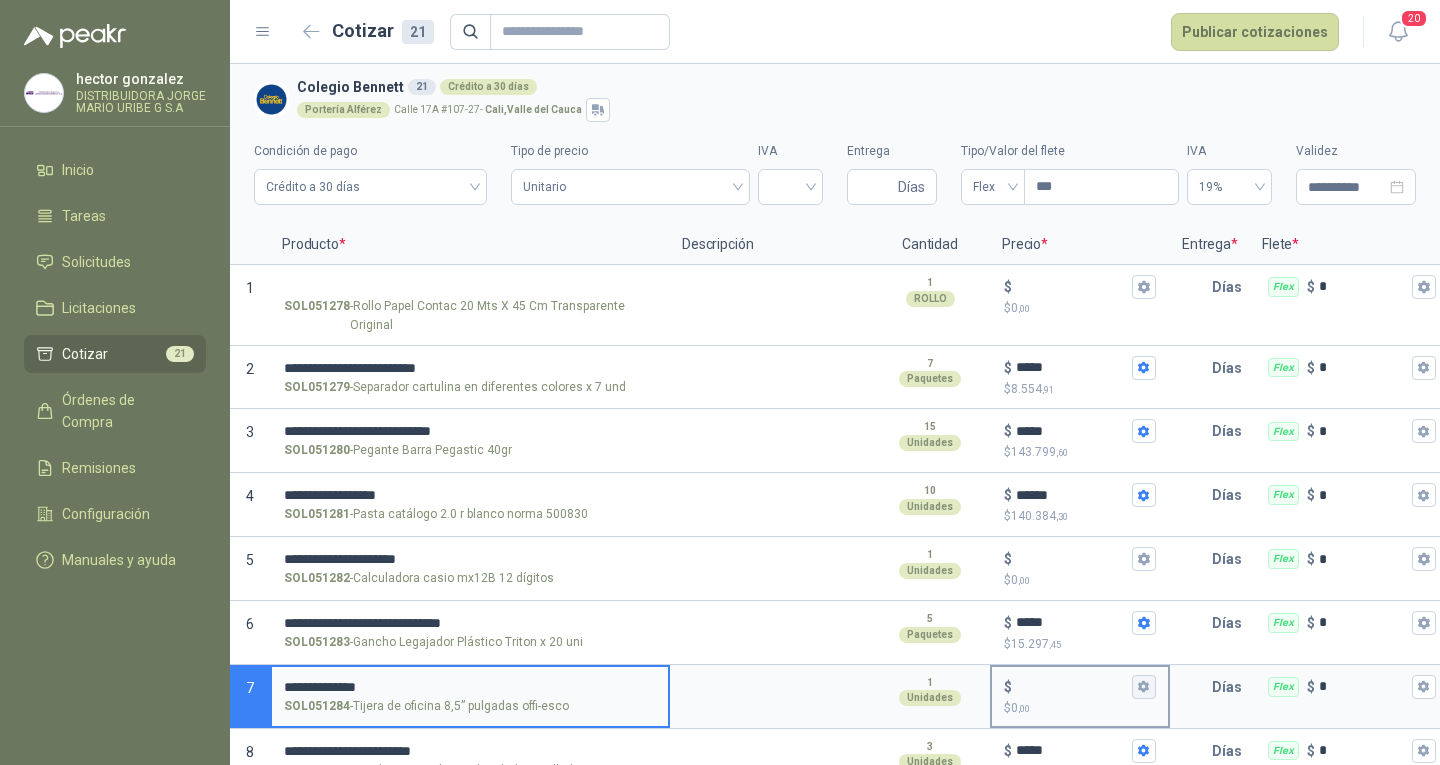 type on "**********" 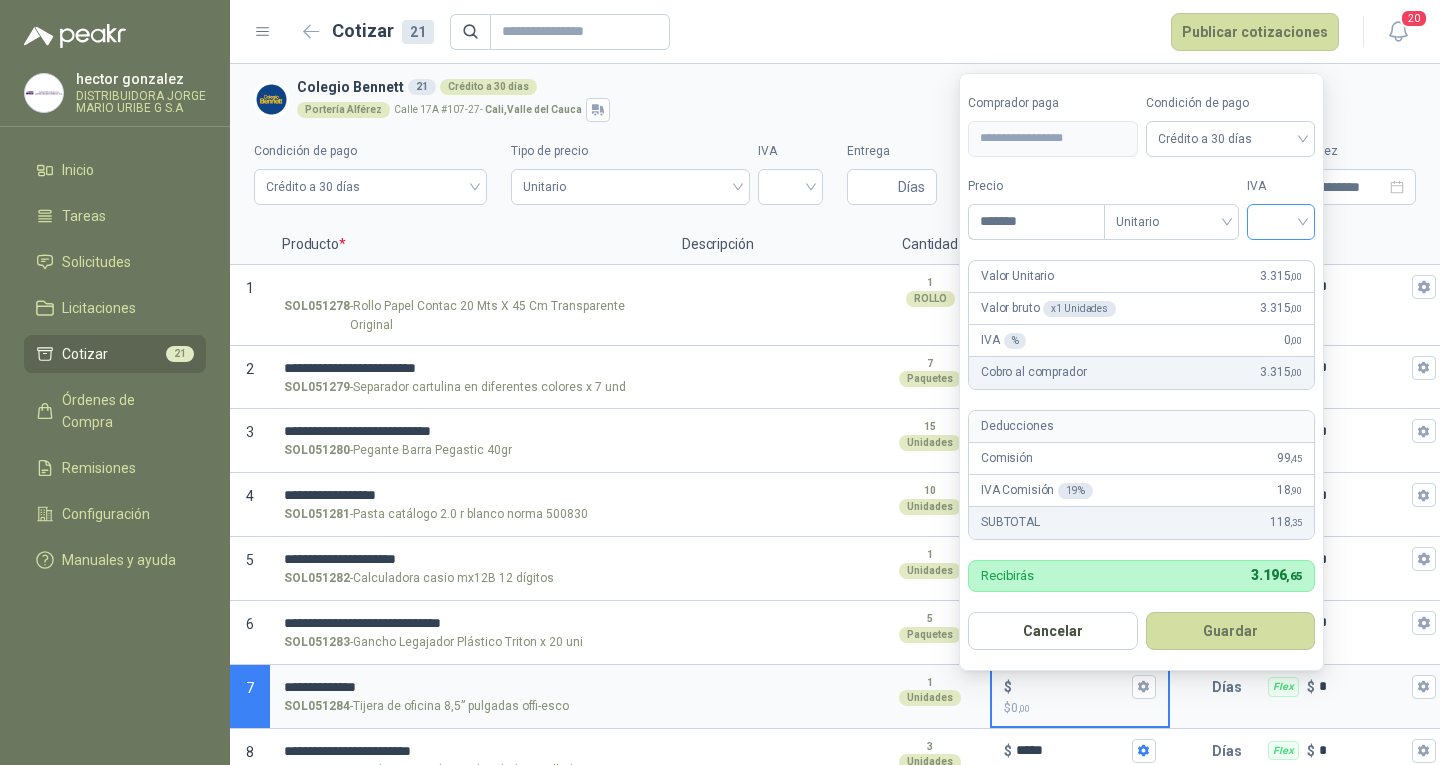 type on "*******" 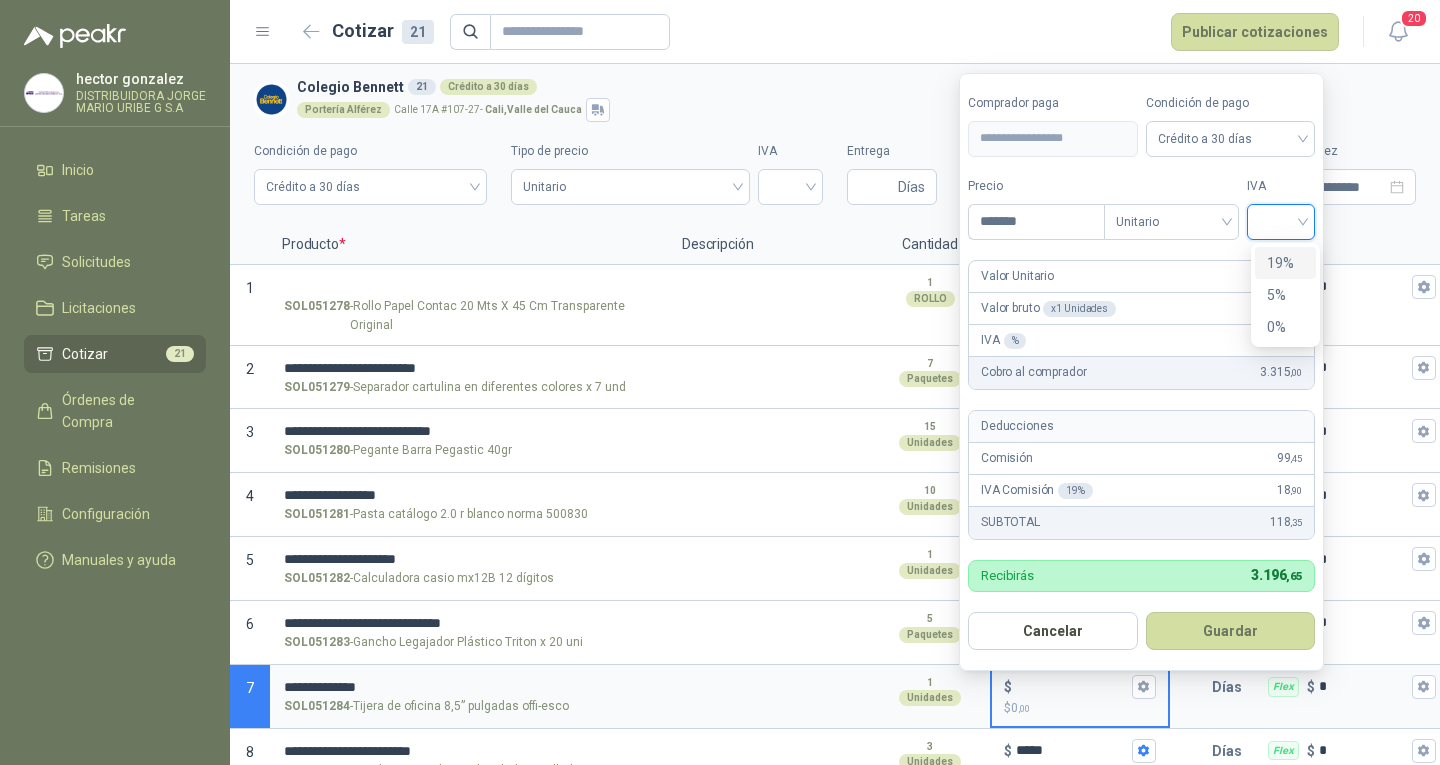 click on "19%" at bounding box center (1285, 263) 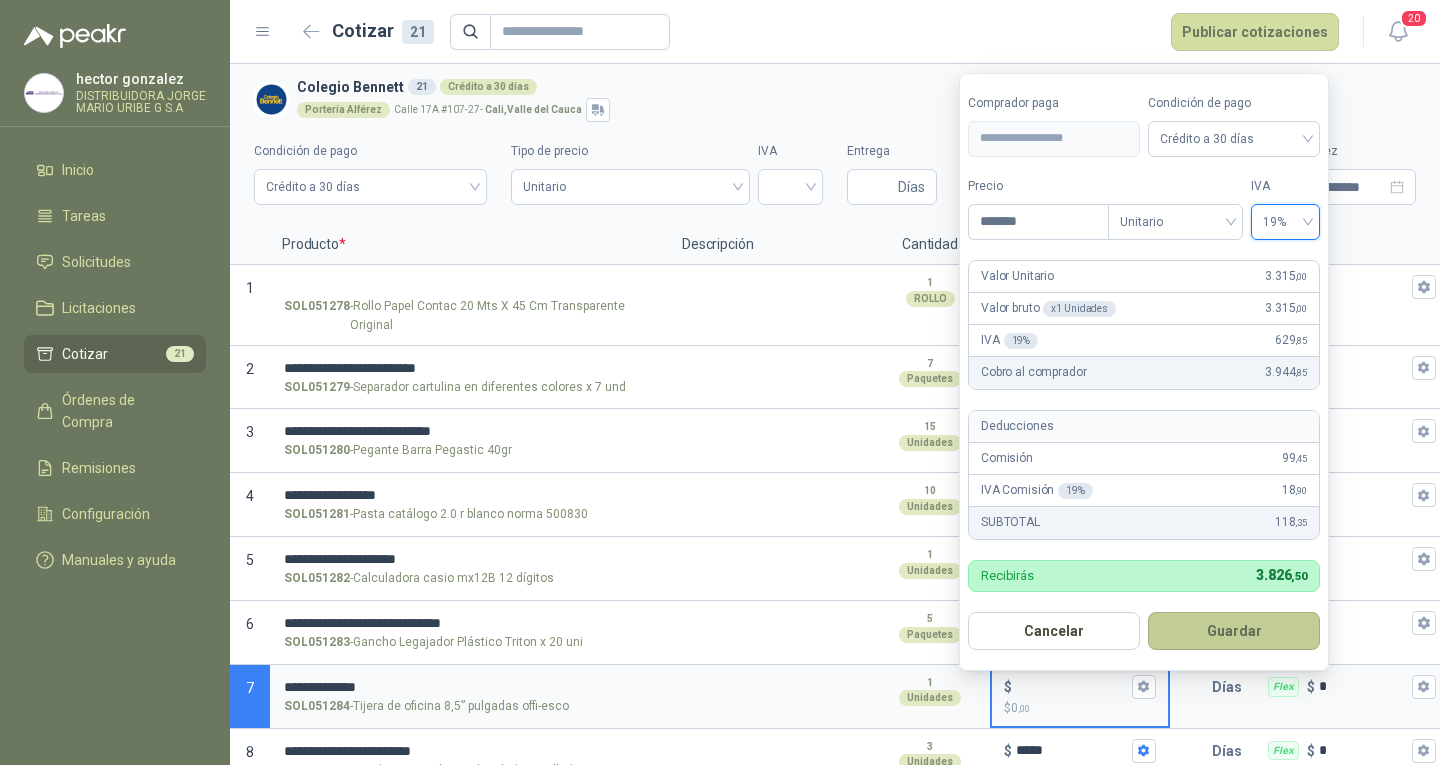 click on "Guardar" at bounding box center (1234, 631) 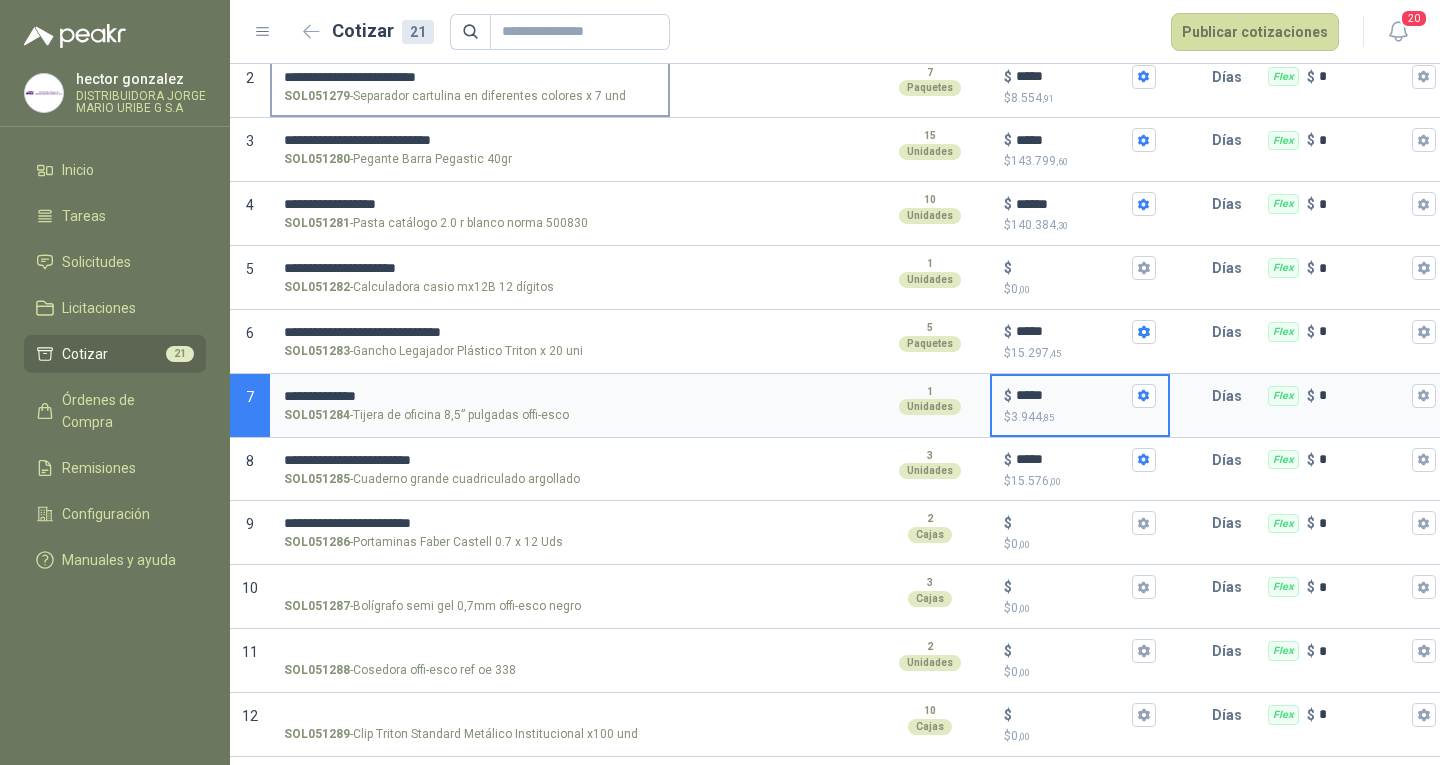 scroll, scrollTop: 400, scrollLeft: 0, axis: vertical 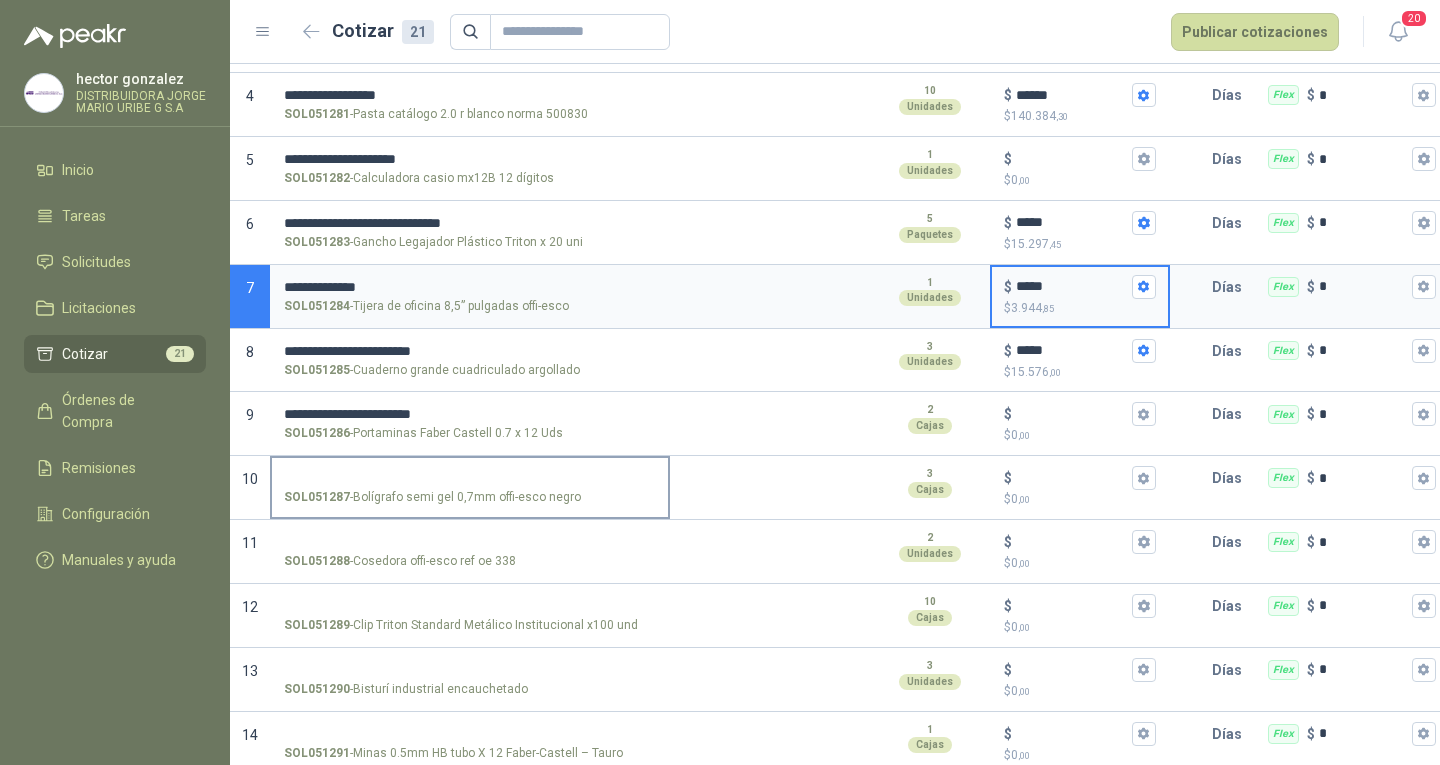 click on "SOL051287  -  Bolígrafo semi gel 0,7mm offi-esco negro" at bounding box center (470, 478) 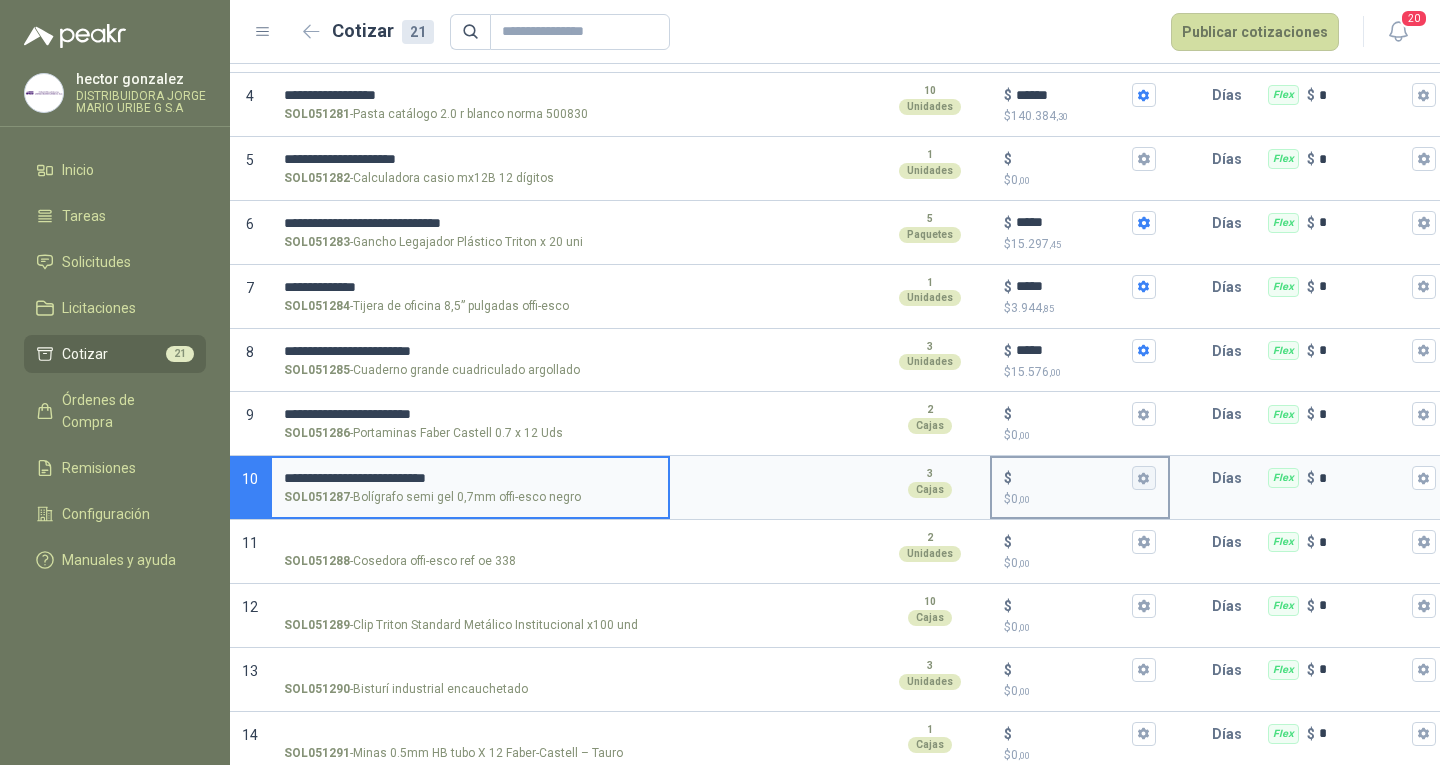 type on "**********" 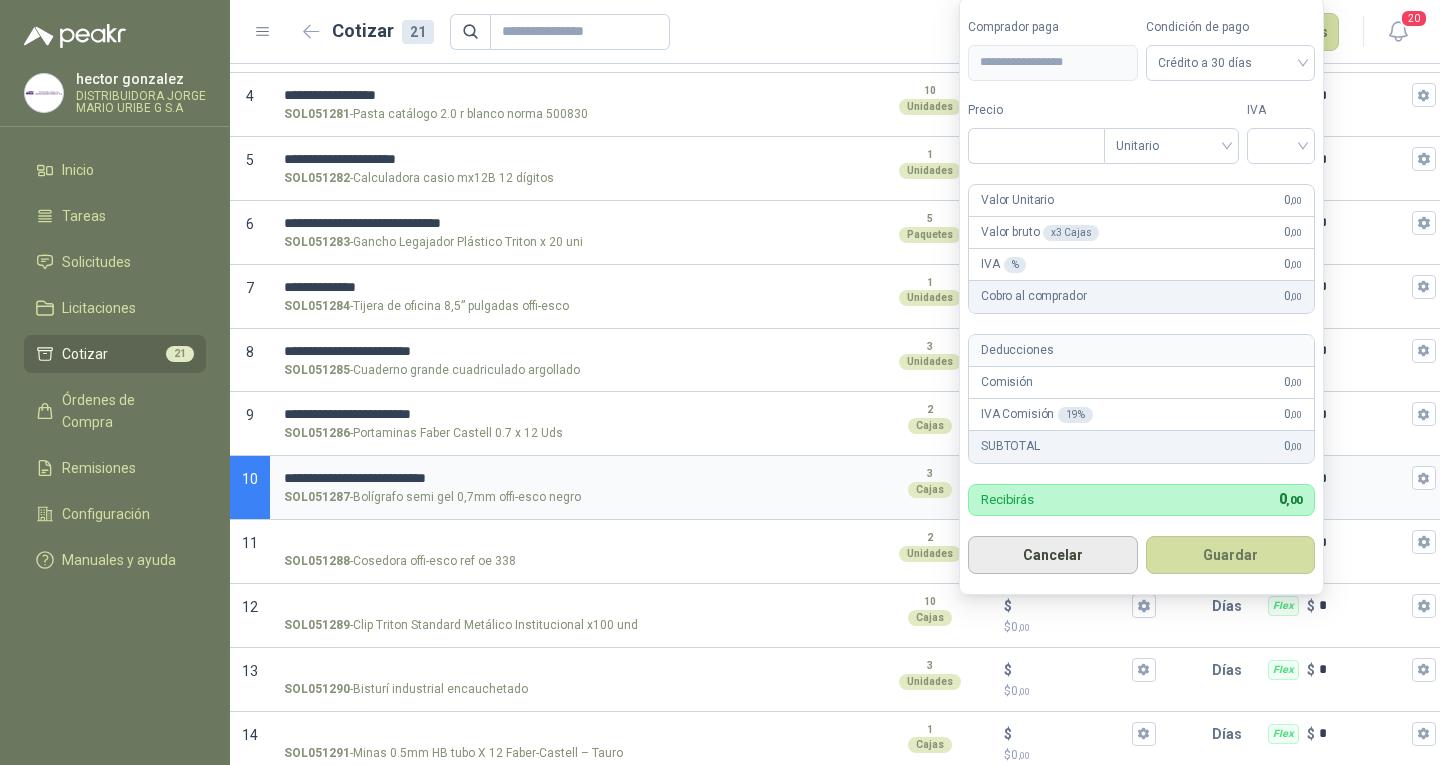 type on "***" 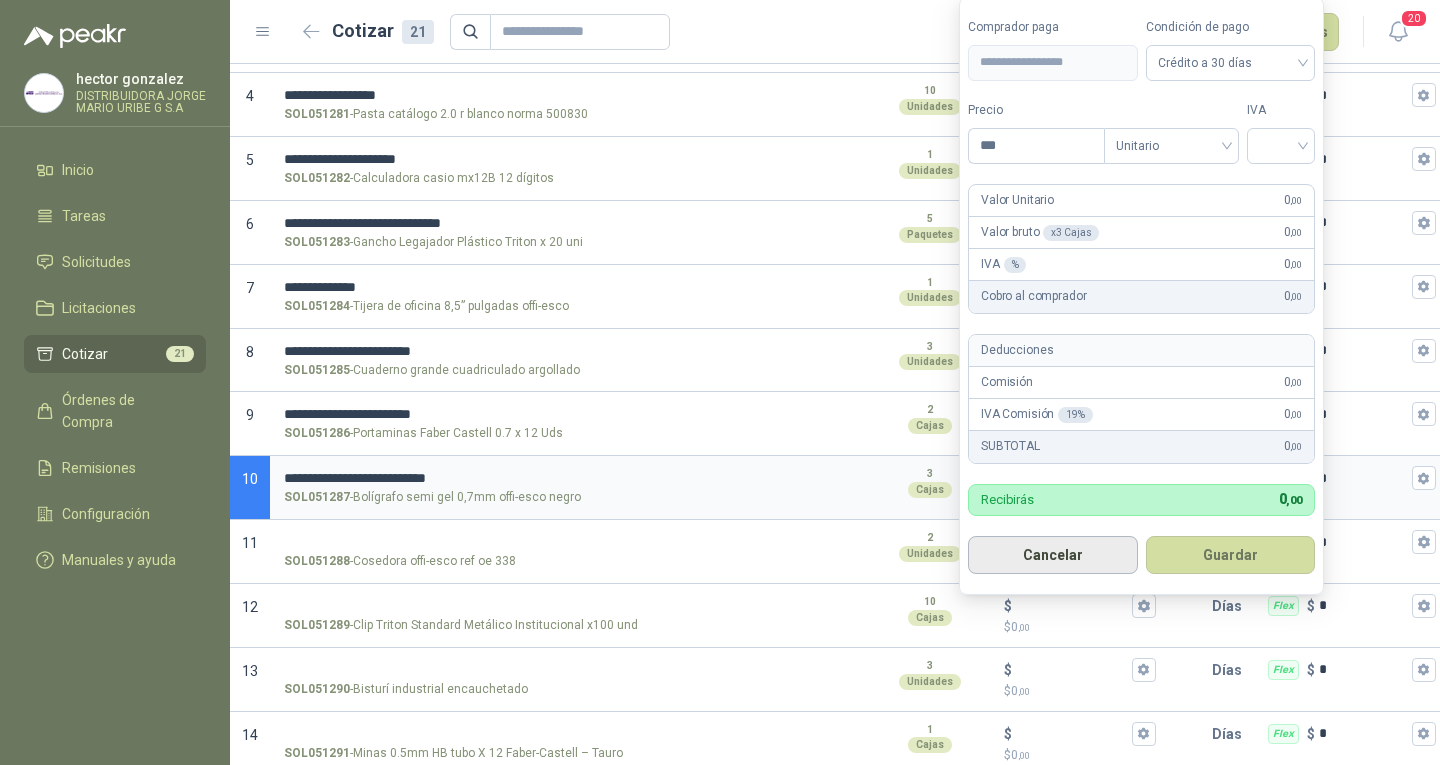 click on "Cancelar" at bounding box center [1053, 555] 